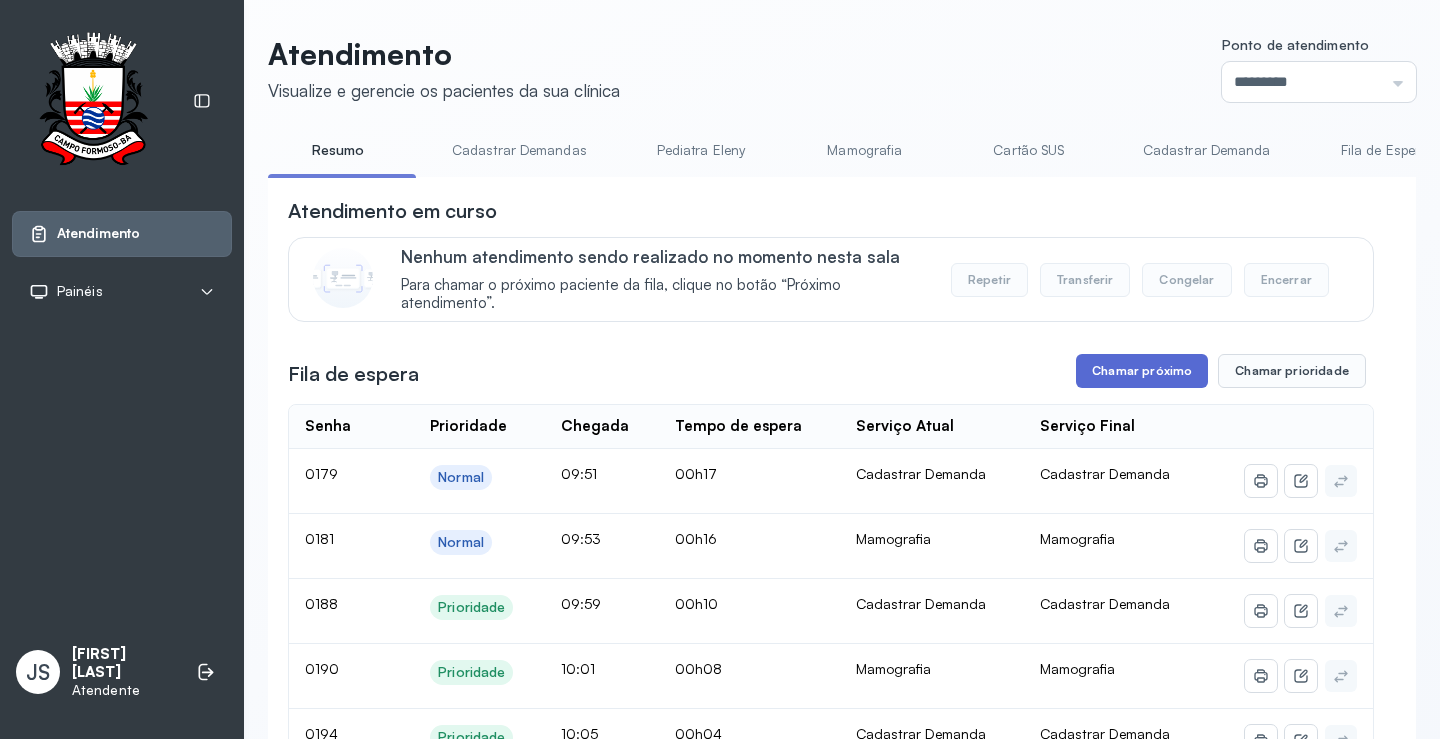 scroll, scrollTop: 0, scrollLeft: 0, axis: both 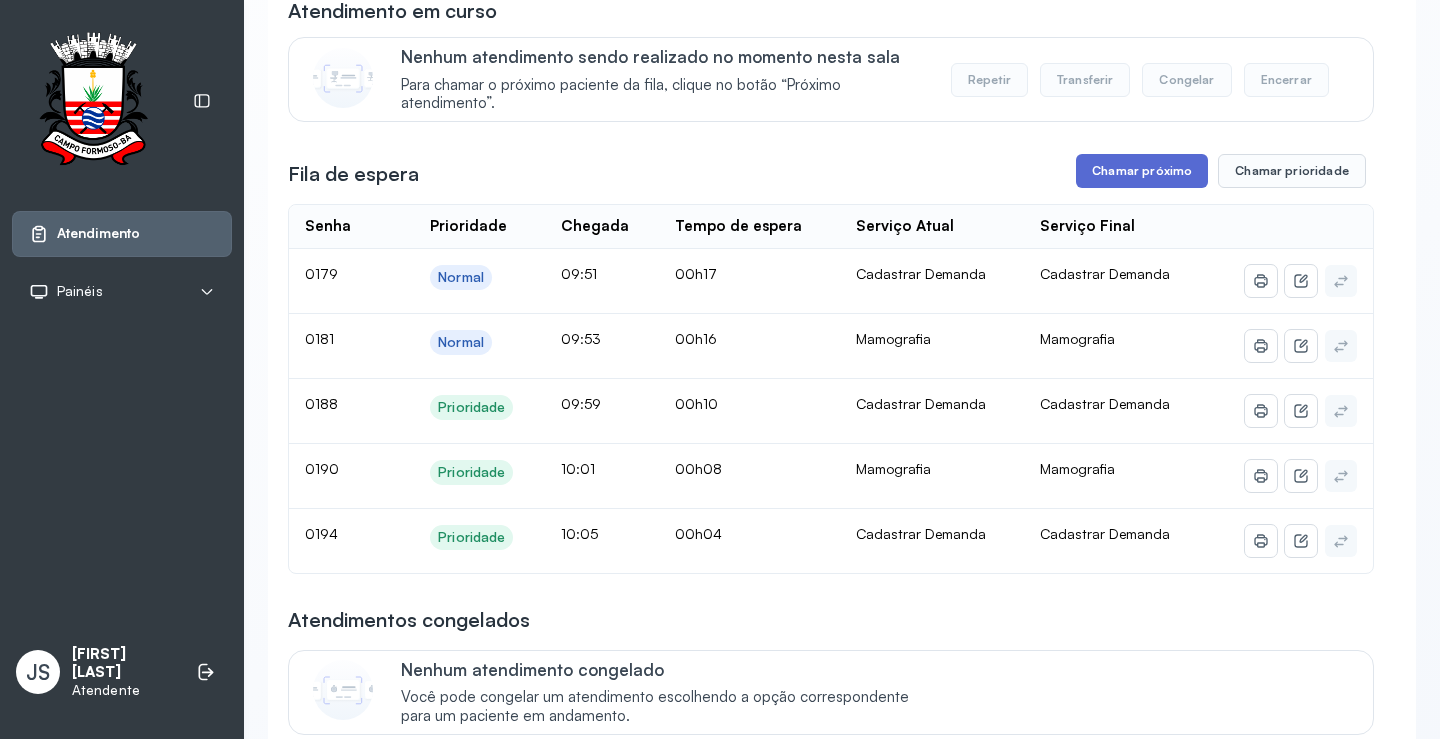 click on "Chamar próximo" at bounding box center (1142, 171) 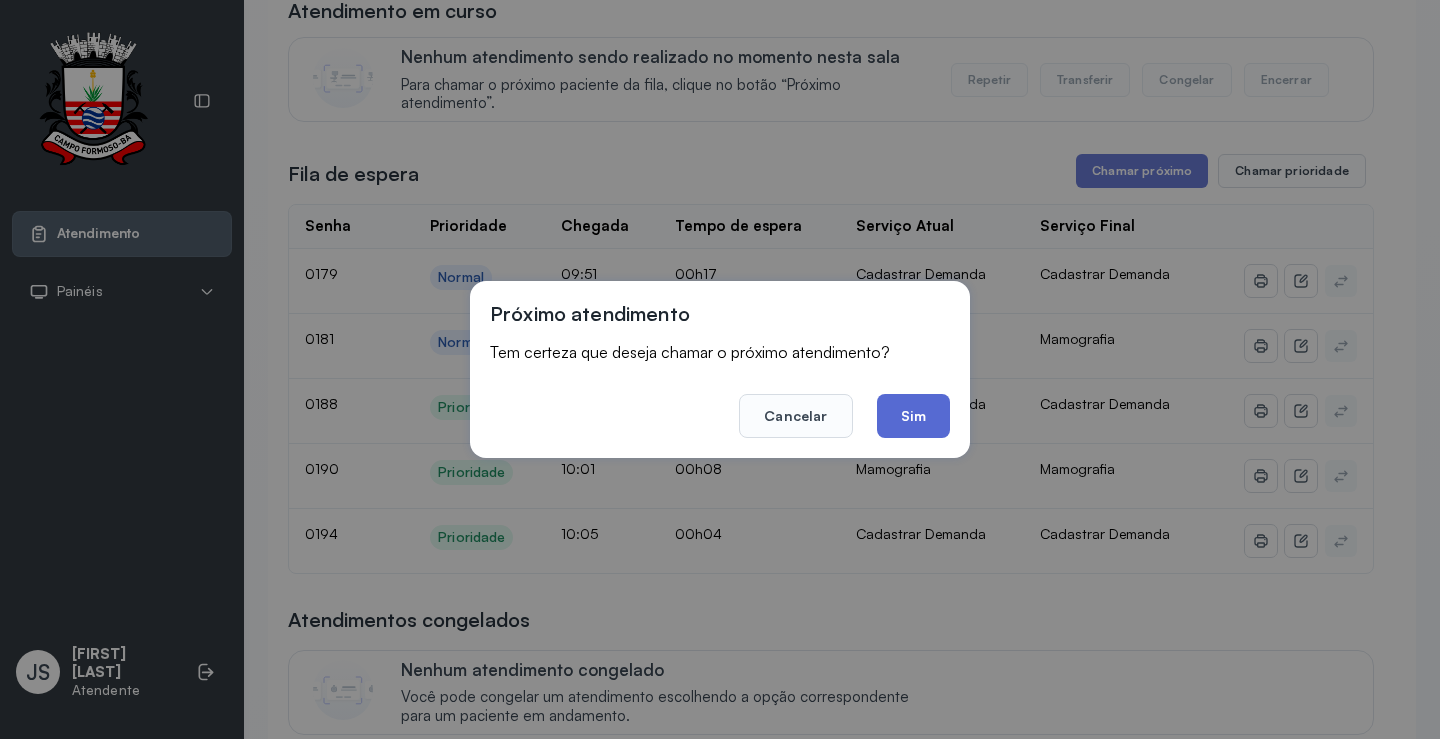 click on "Sim" 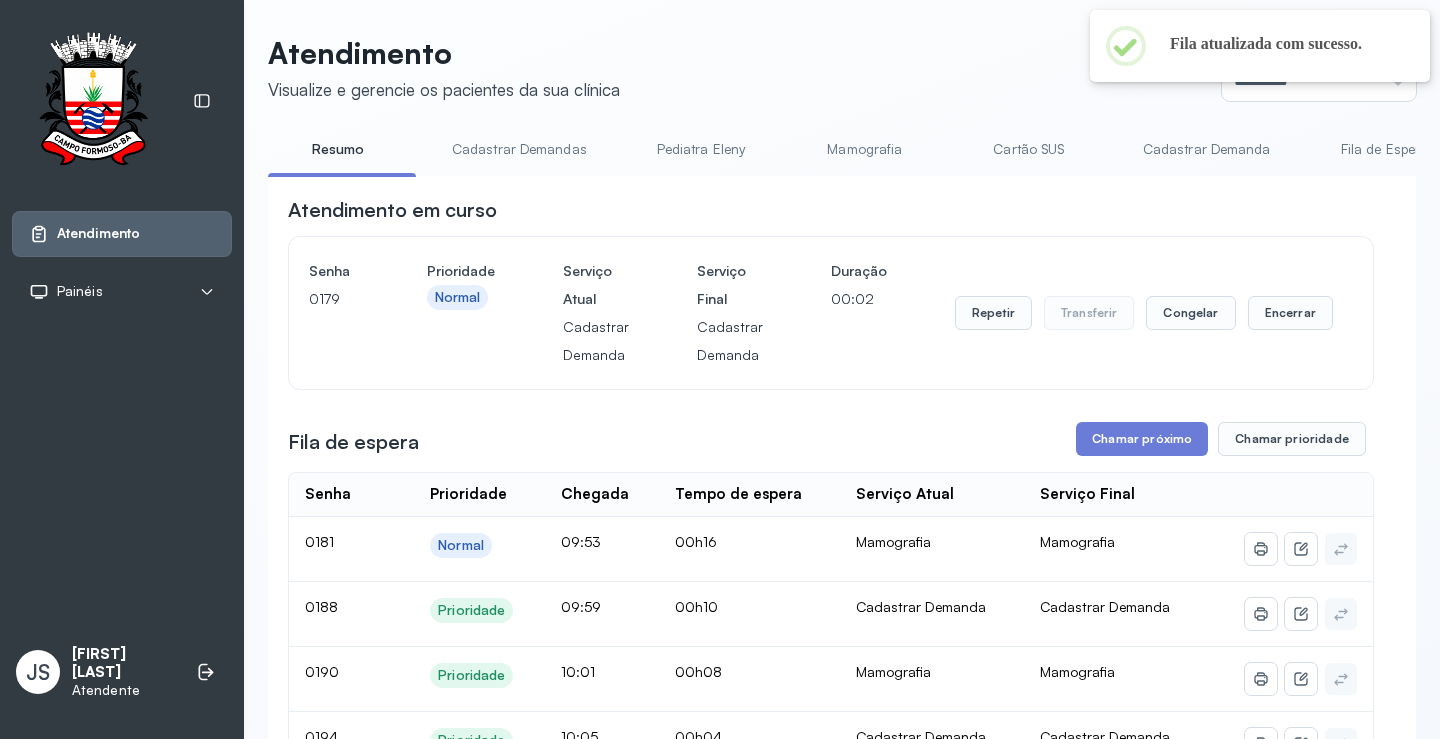 scroll, scrollTop: 200, scrollLeft: 0, axis: vertical 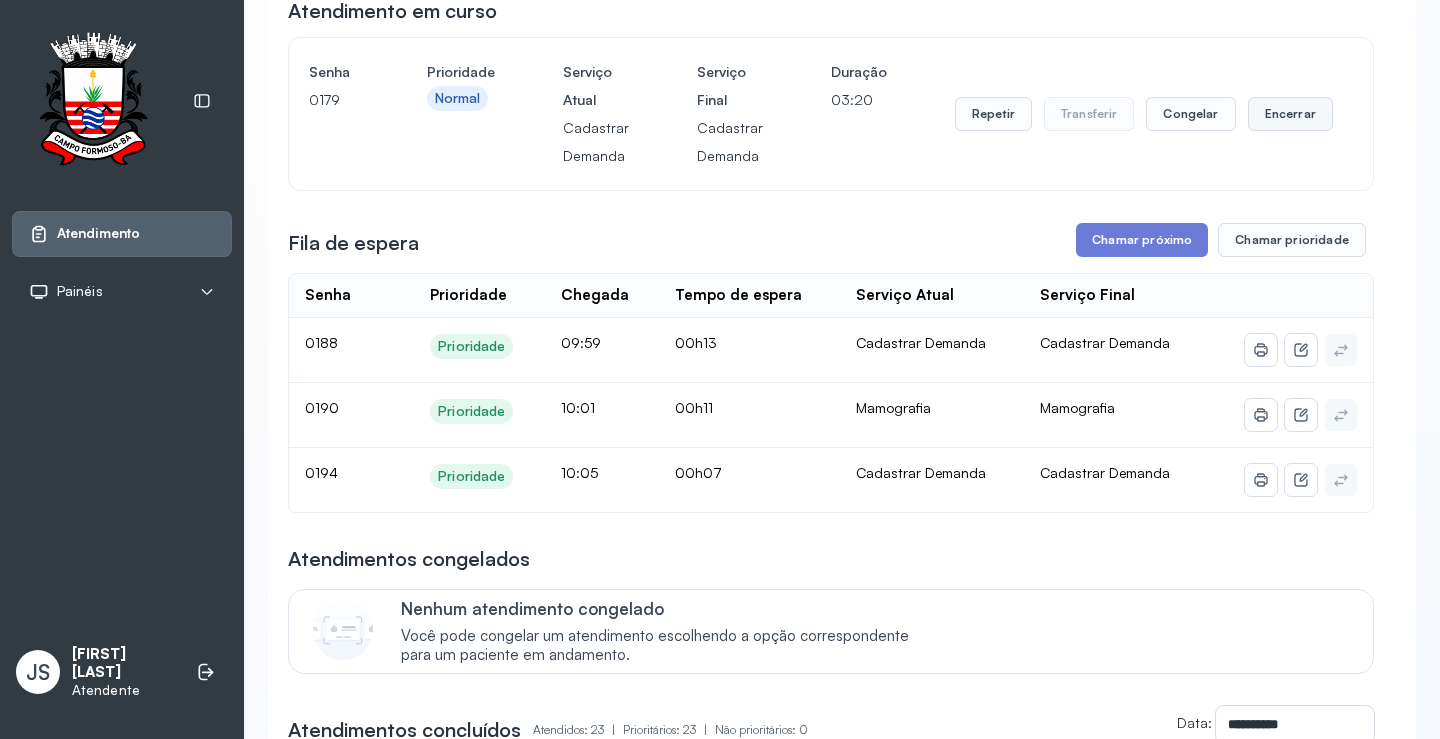 click on "Encerrar" at bounding box center [1290, 114] 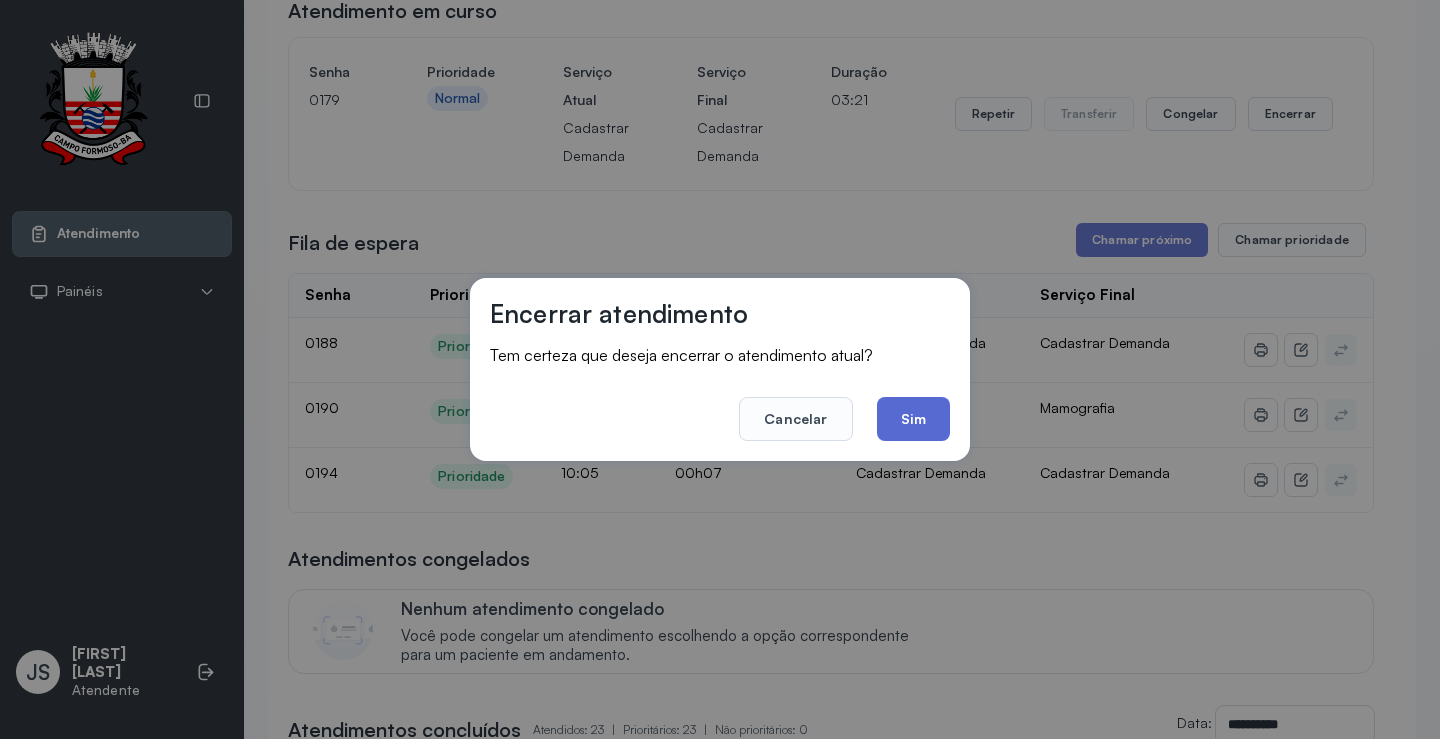 click on "Sim" 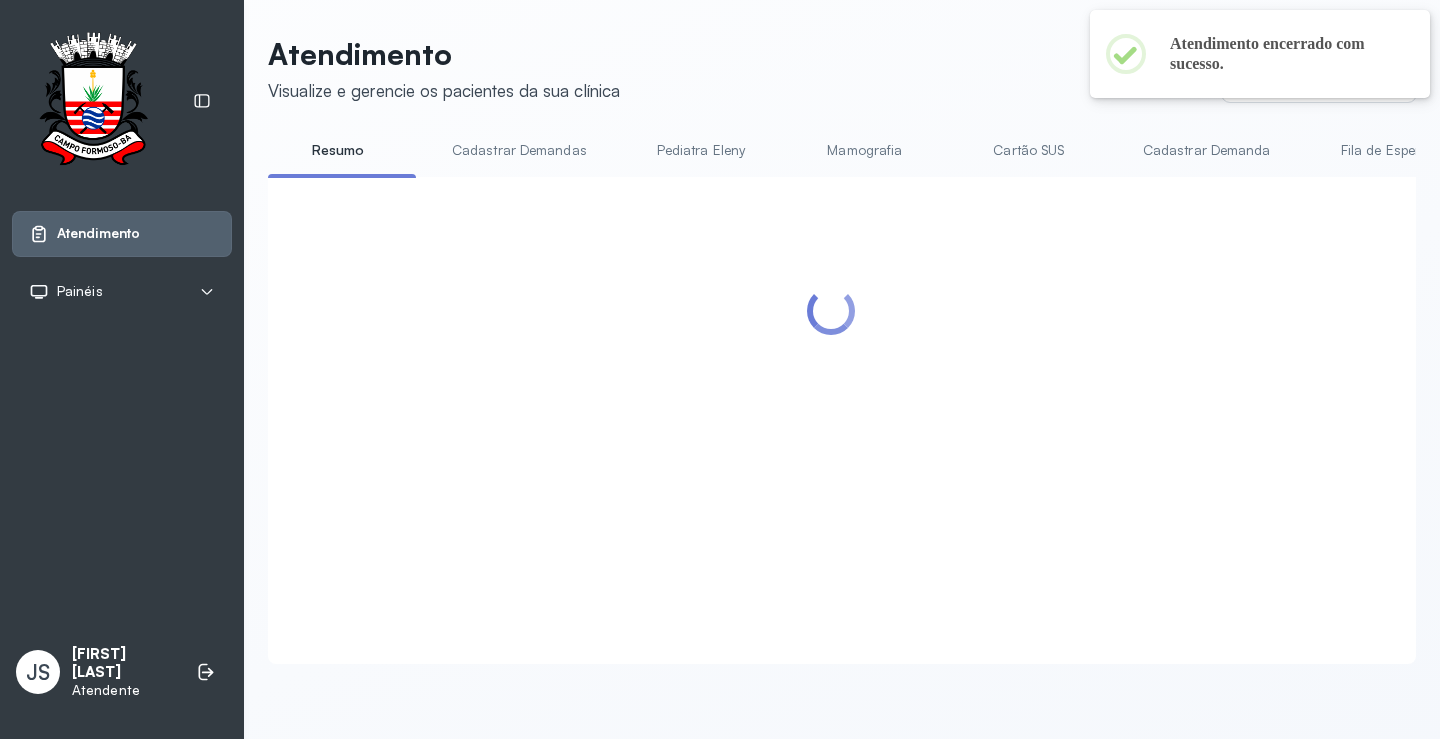 scroll, scrollTop: 200, scrollLeft: 0, axis: vertical 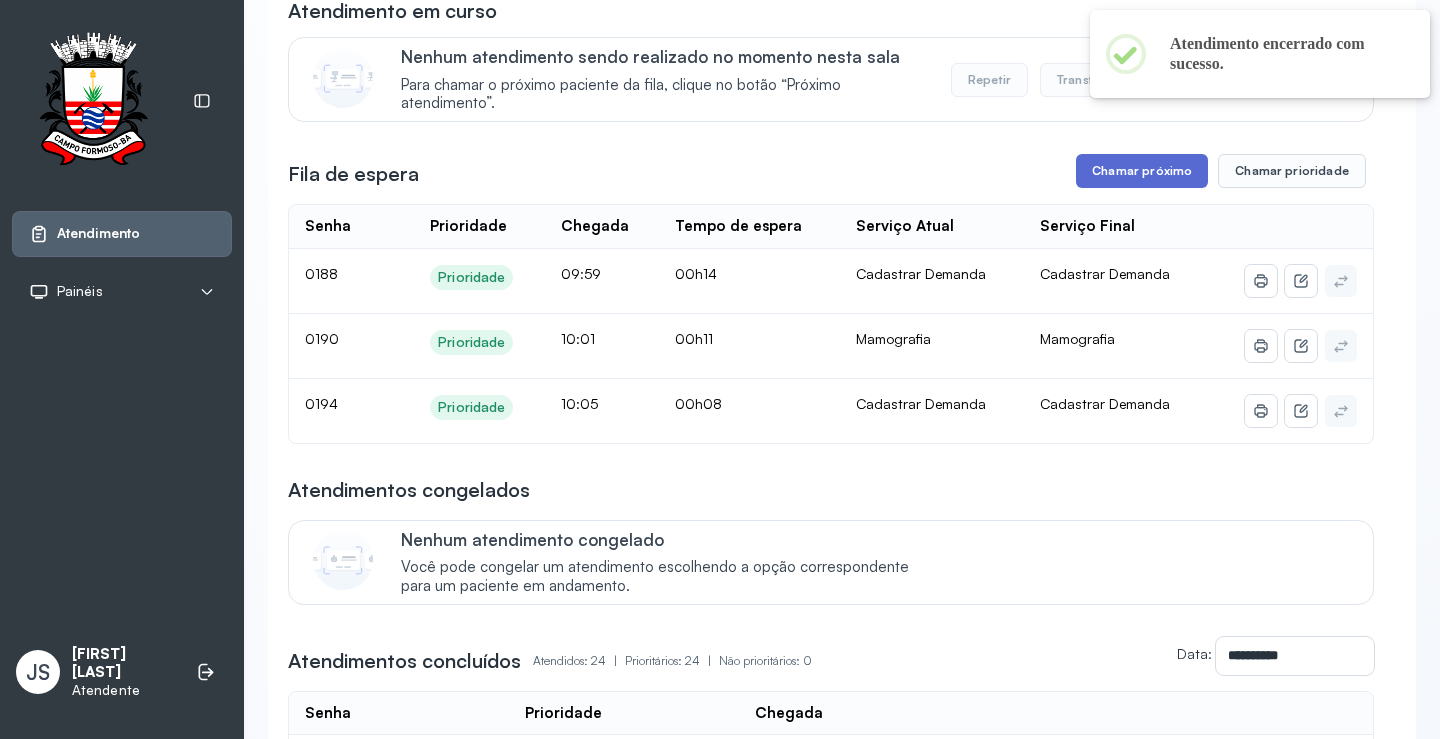 click on "Chamar próximo" at bounding box center (1142, 171) 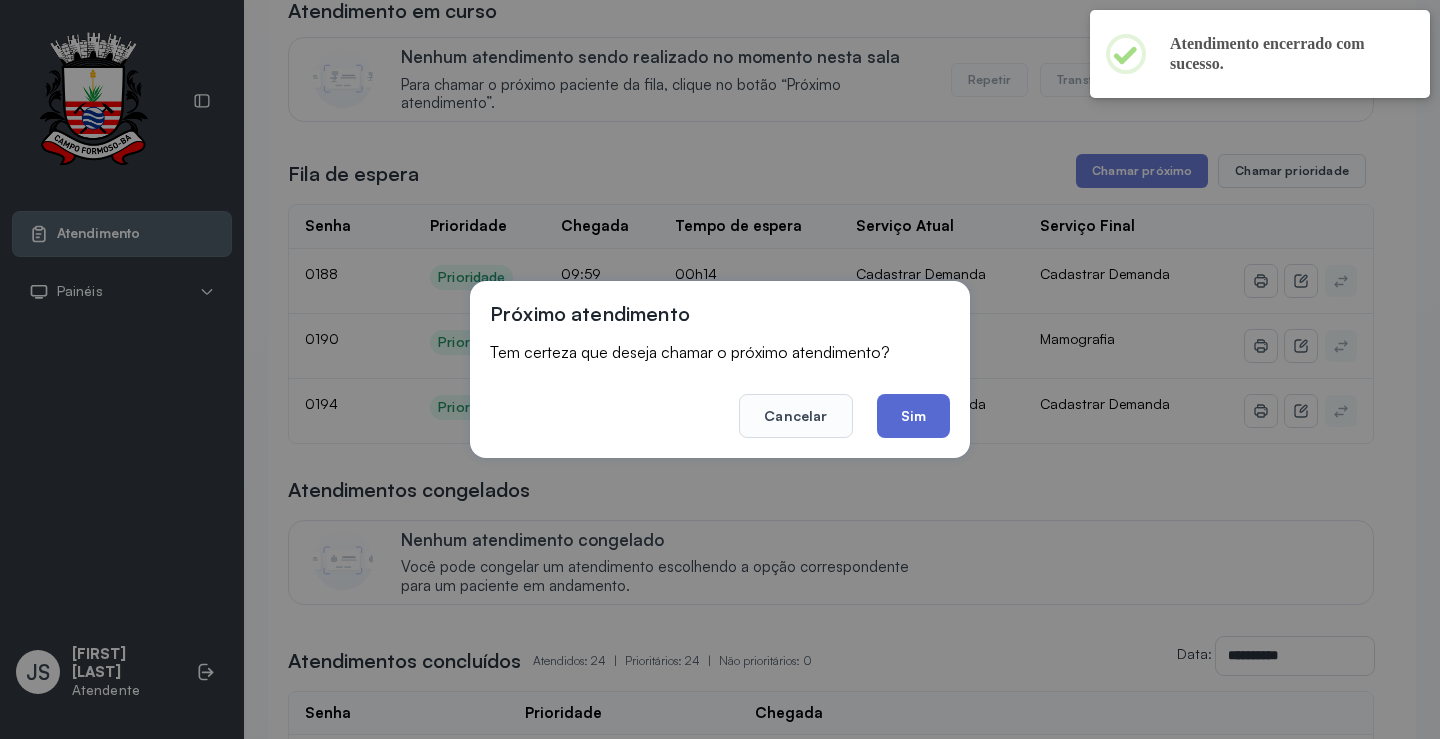 click on "Sim" 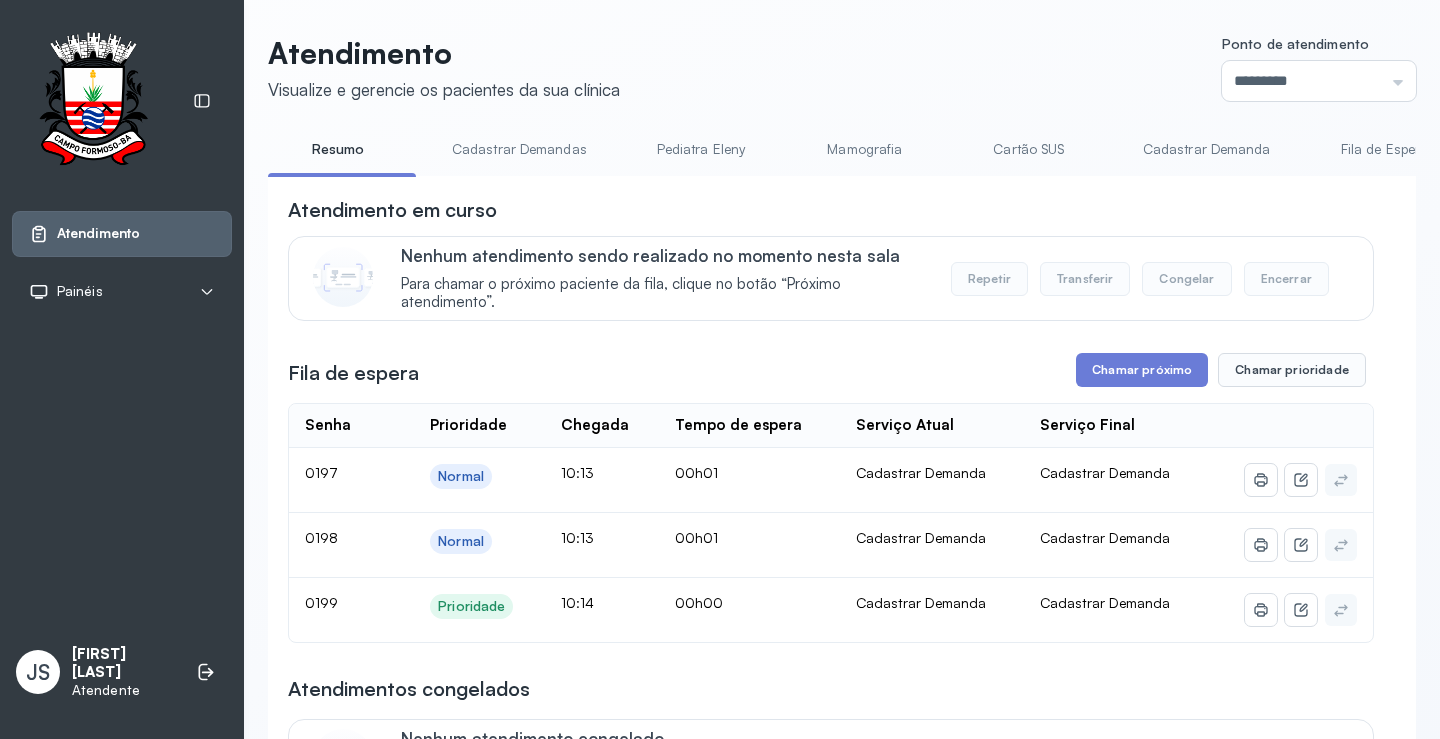 scroll, scrollTop: 200, scrollLeft: 0, axis: vertical 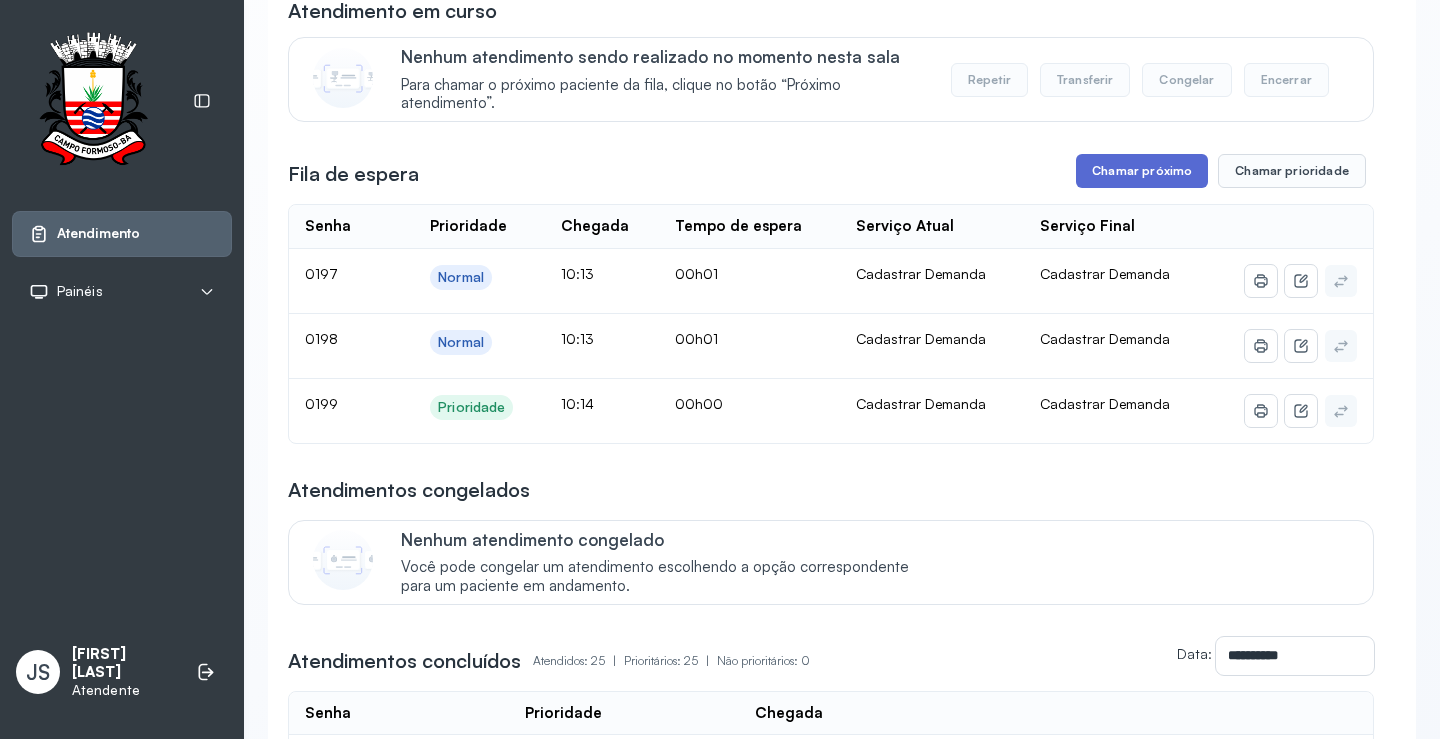 click on "Chamar próximo" at bounding box center [1142, 171] 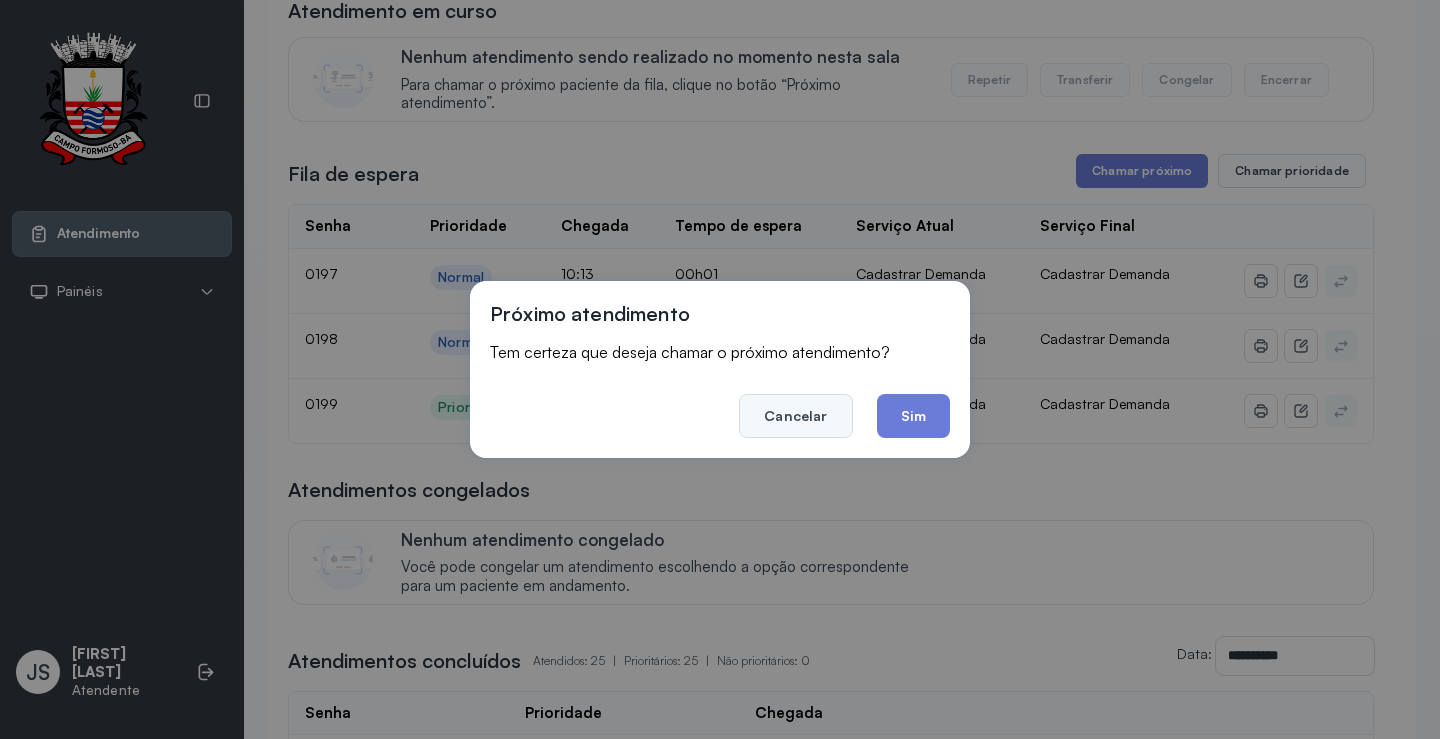 click on "Cancelar" 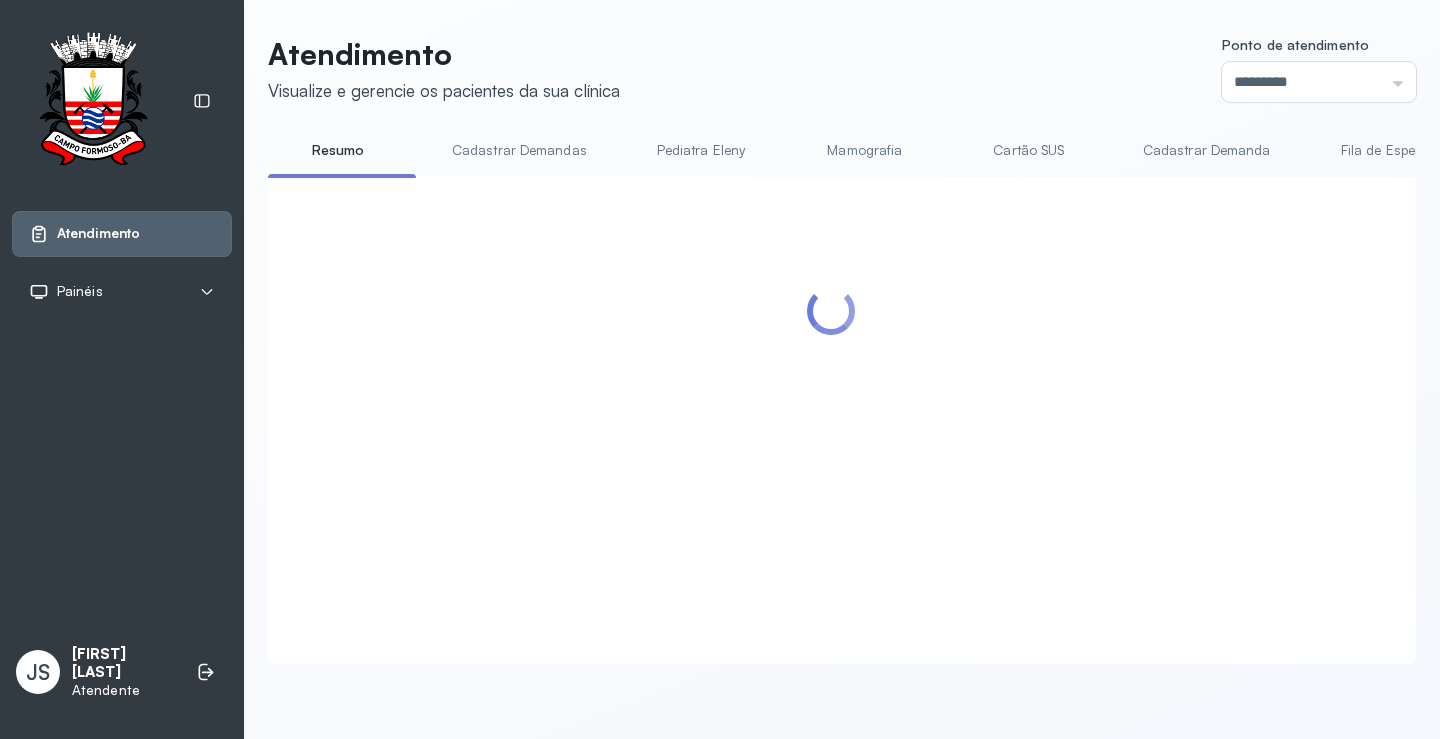 scroll, scrollTop: 200, scrollLeft: 0, axis: vertical 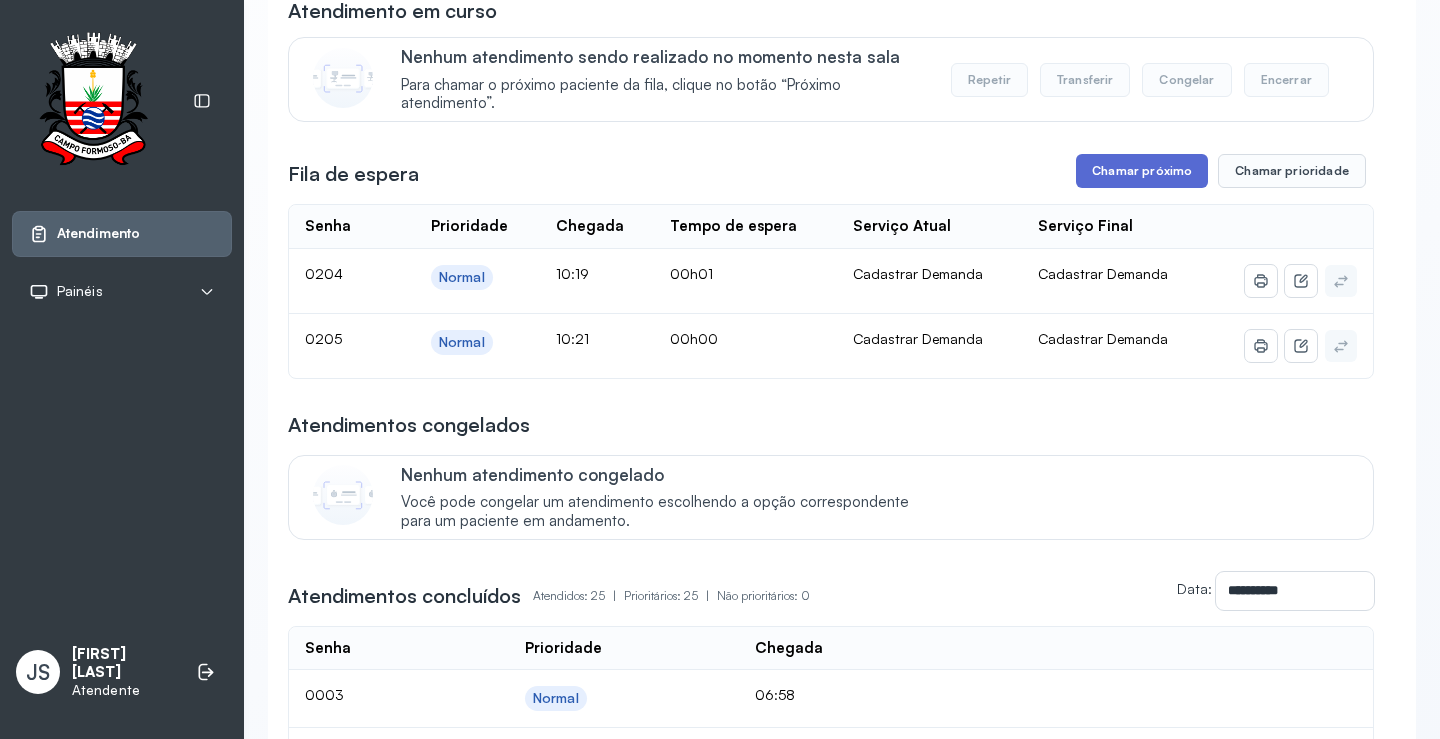 click on "Chamar próximo" at bounding box center (1142, 171) 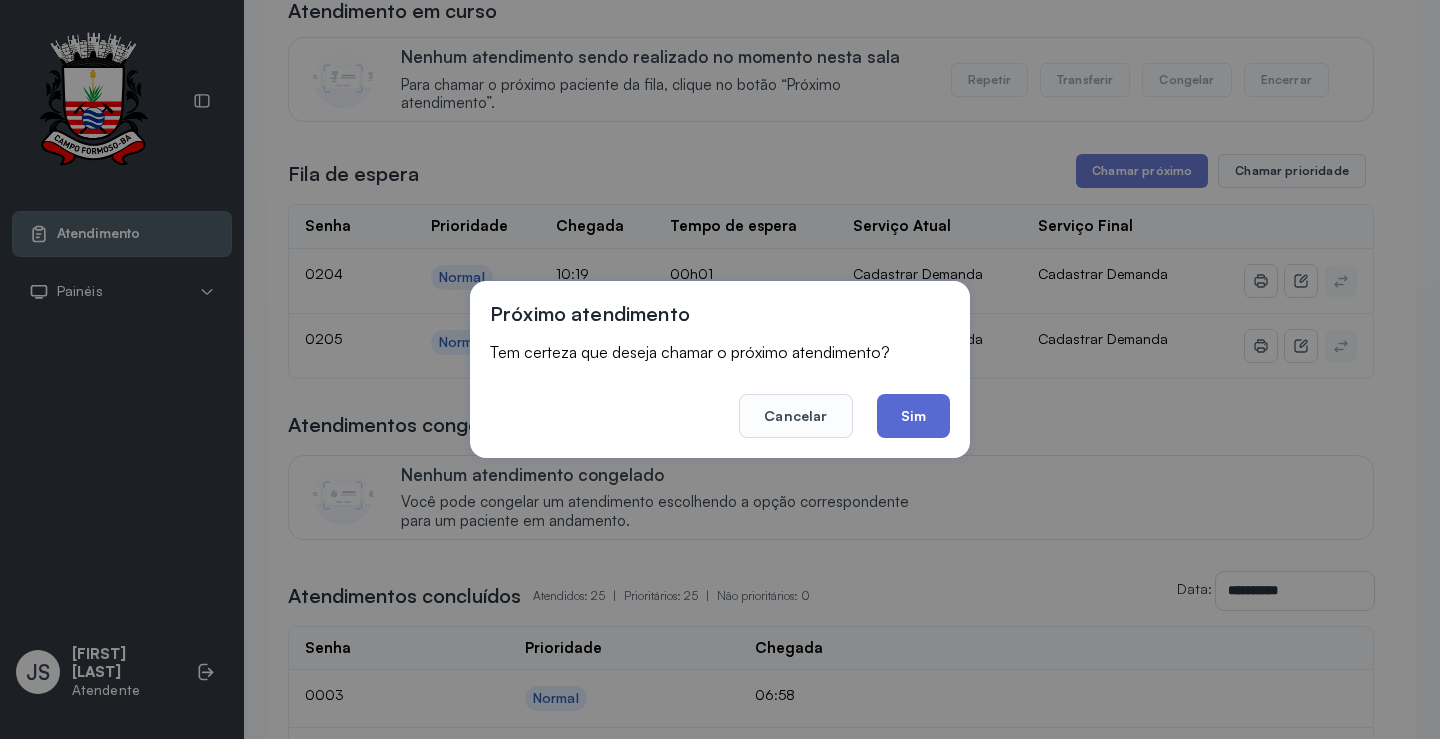 click on "Sim" 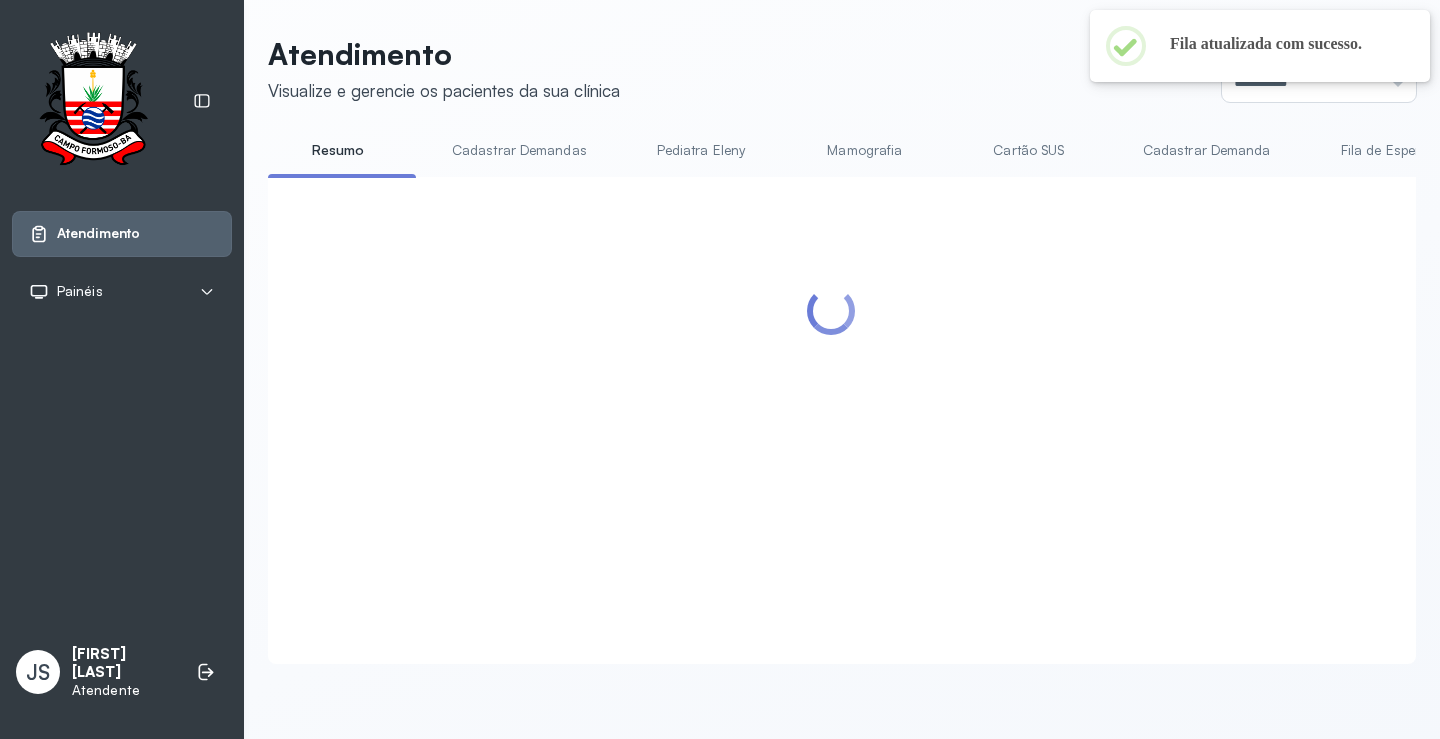 scroll, scrollTop: 200, scrollLeft: 0, axis: vertical 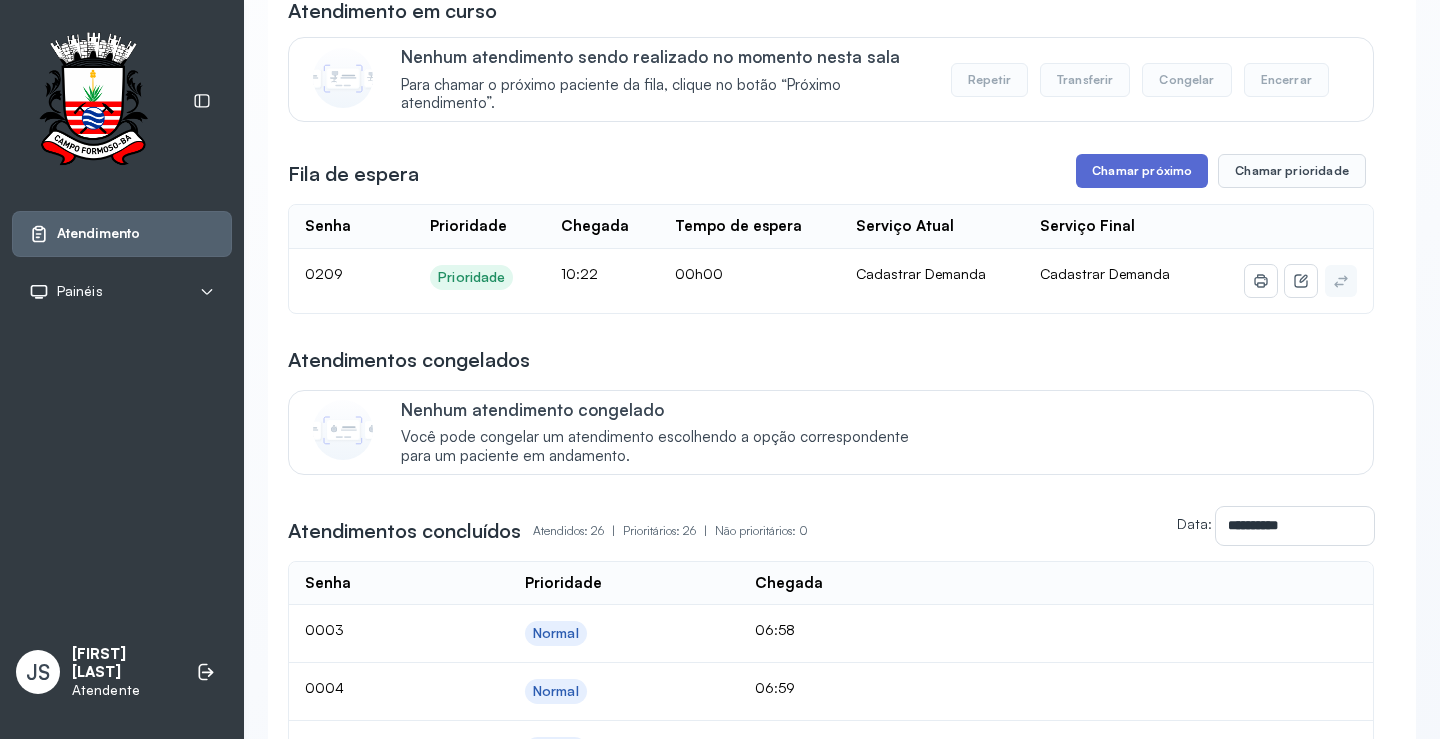 click on "Chamar próximo" at bounding box center [1142, 171] 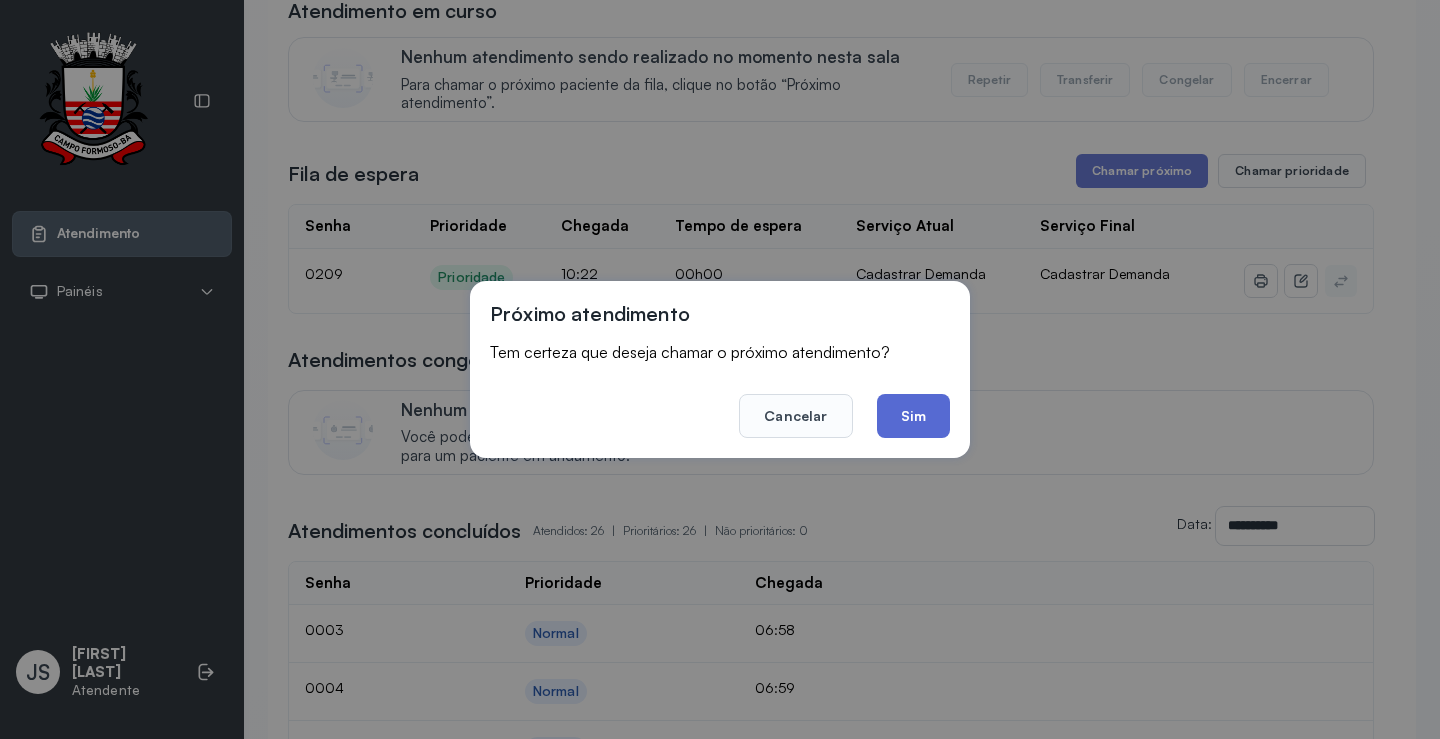 click on "Sim" 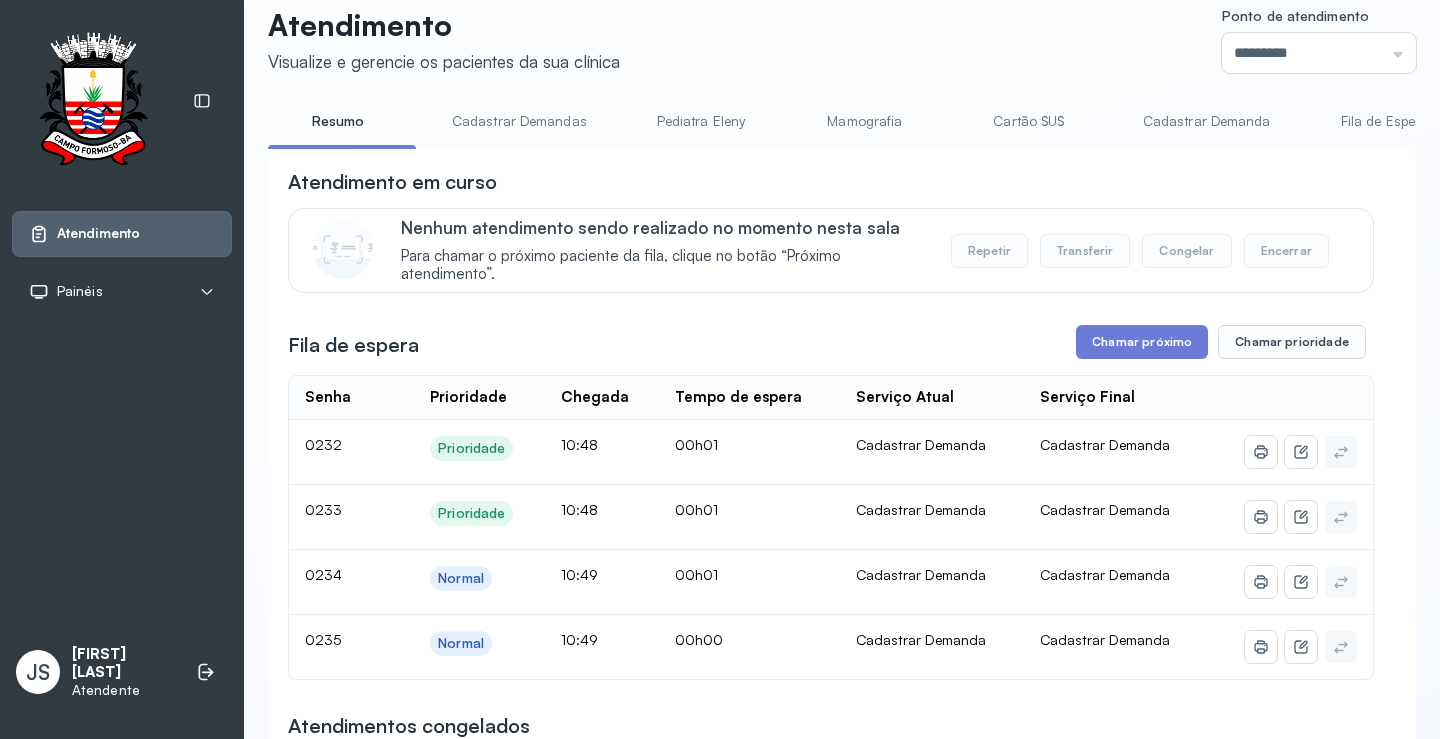 scroll, scrollTop: 0, scrollLeft: 0, axis: both 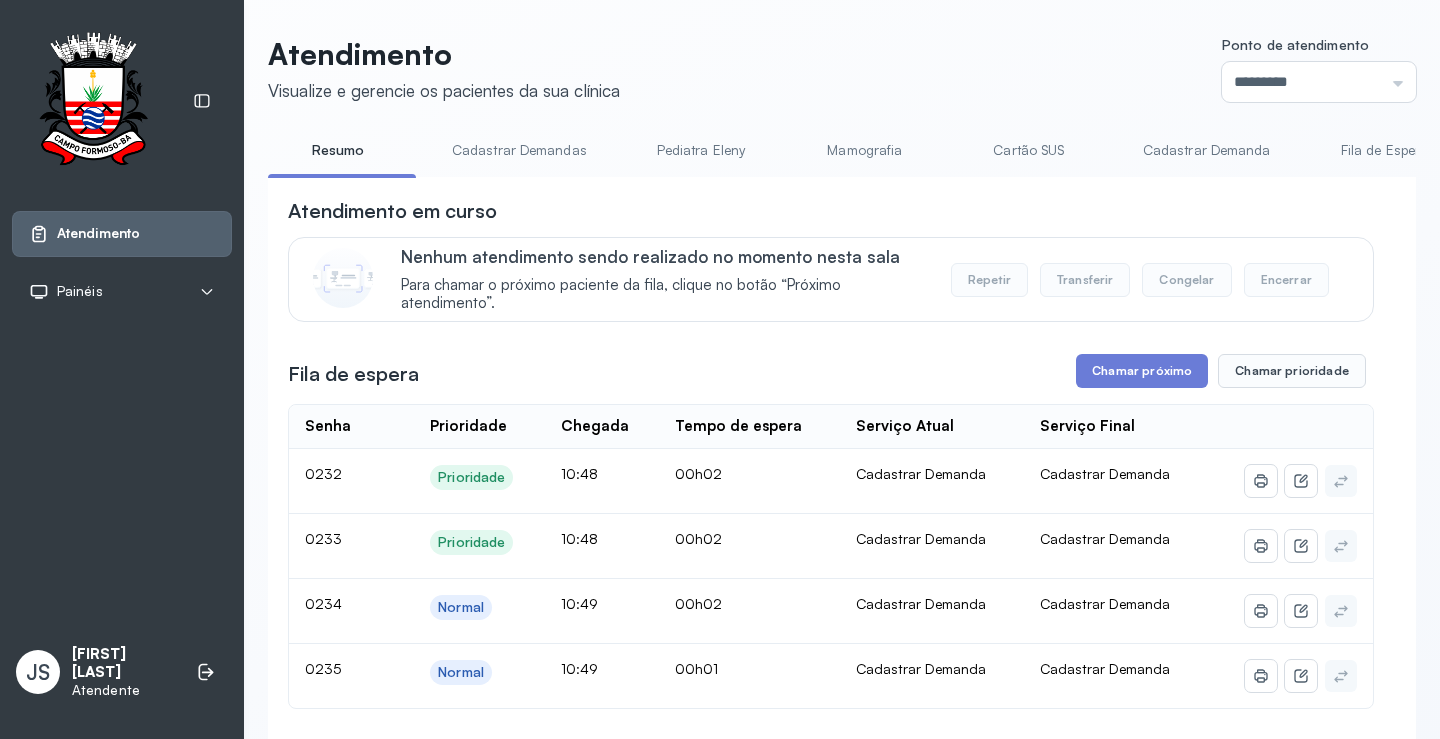click on "Resumo" at bounding box center (338, 150) 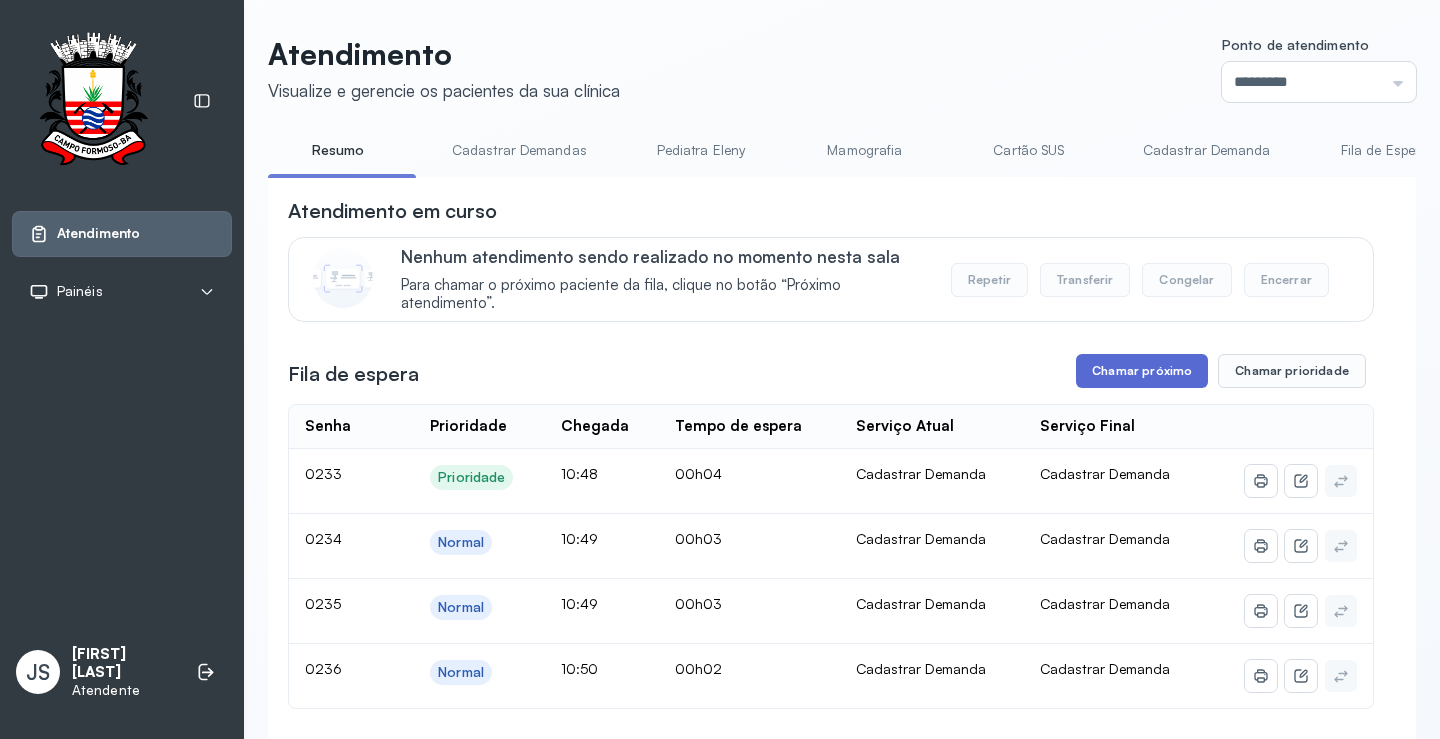 click on "Chamar próximo" at bounding box center [1142, 371] 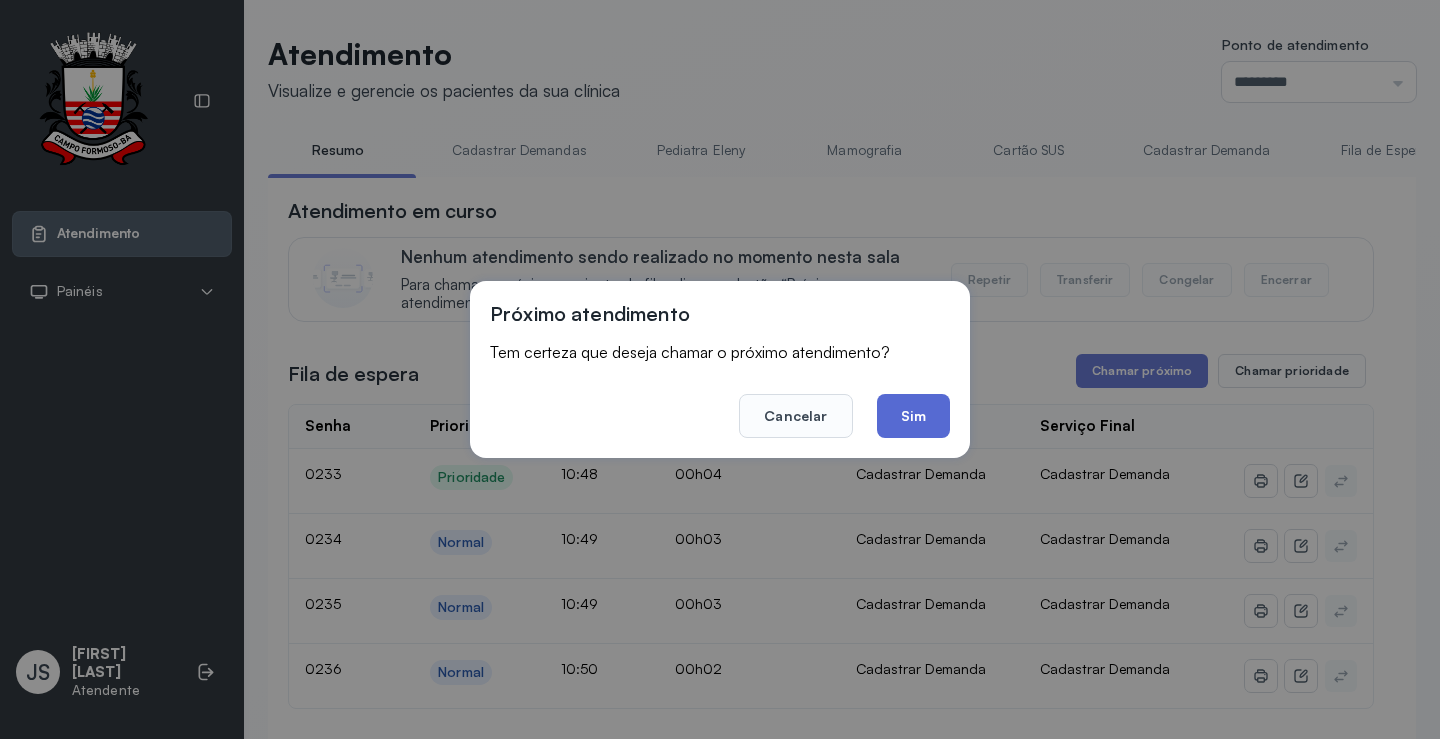 click on "Sim" 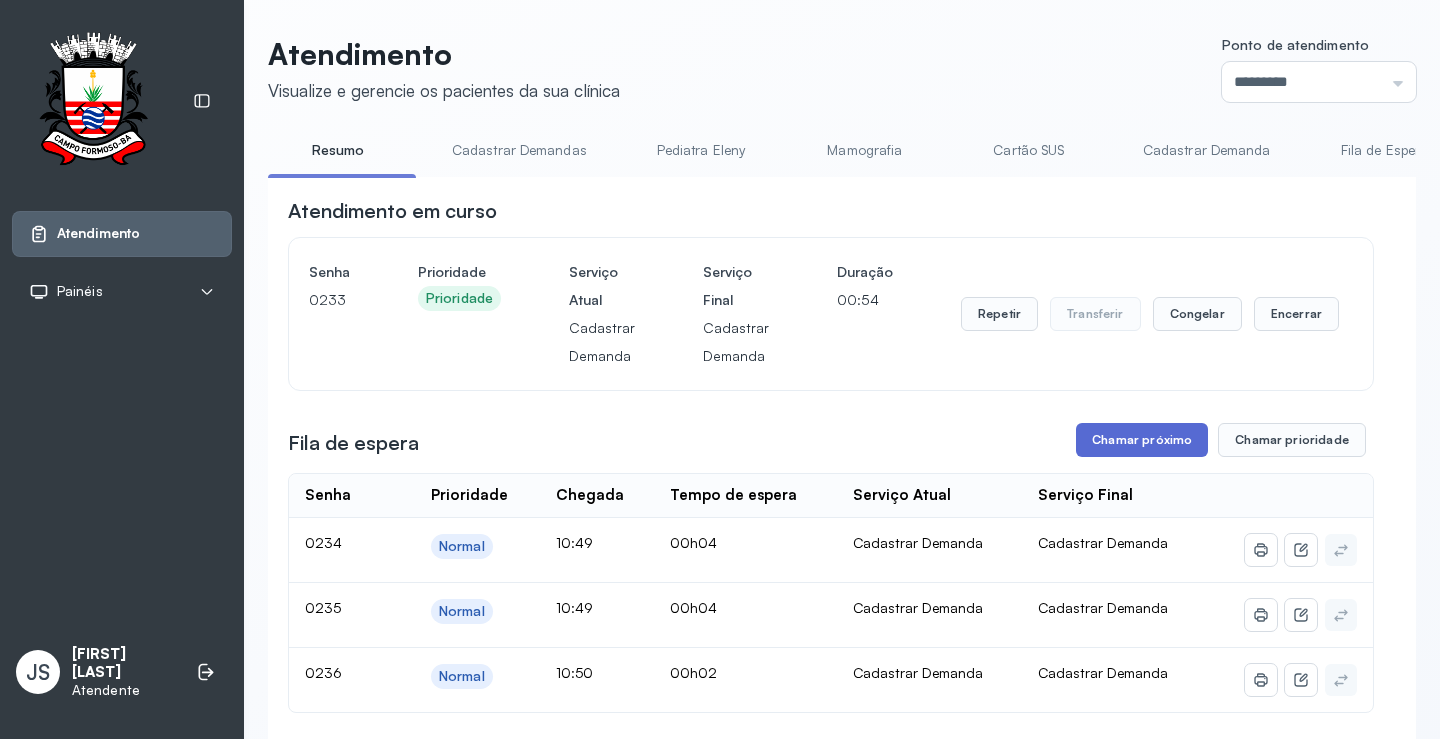 click on "Chamar próximo" at bounding box center (1142, 440) 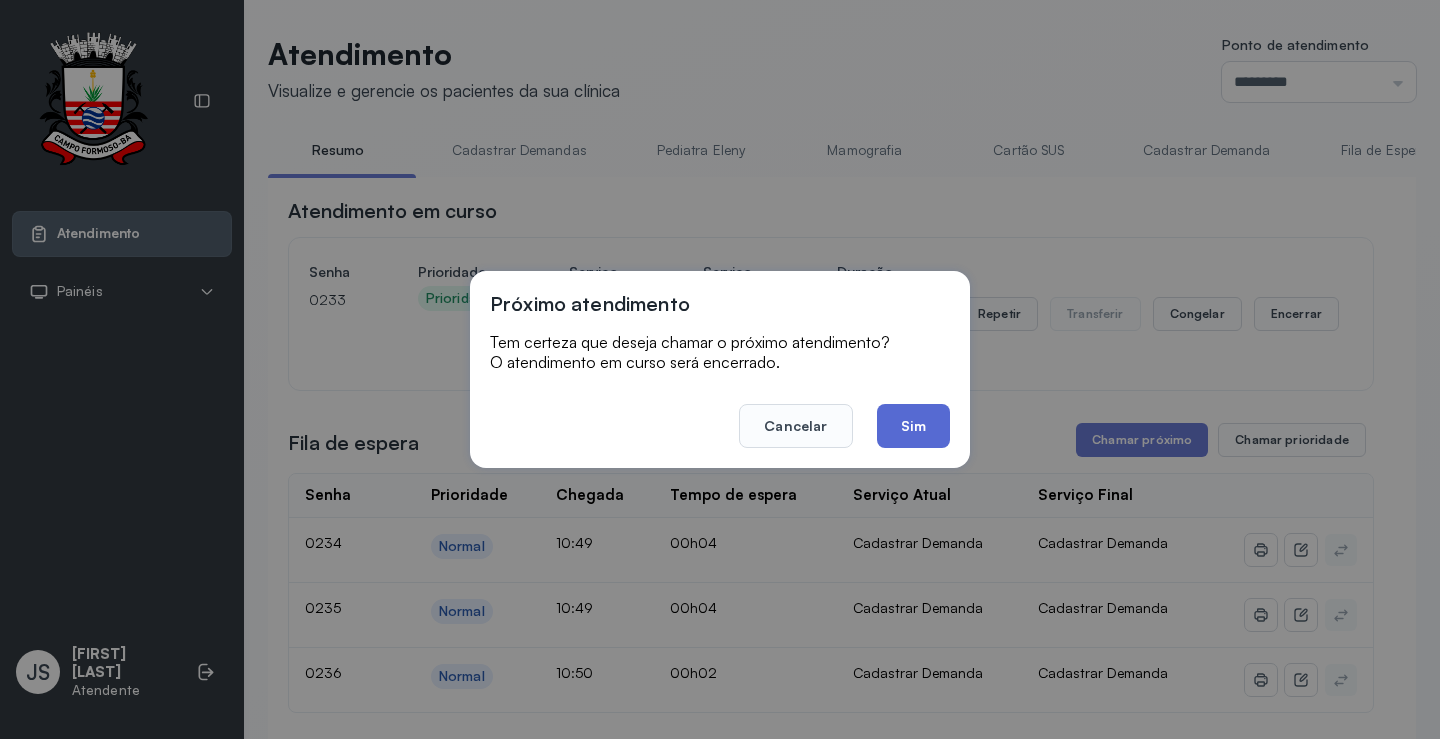 click on "Sim" 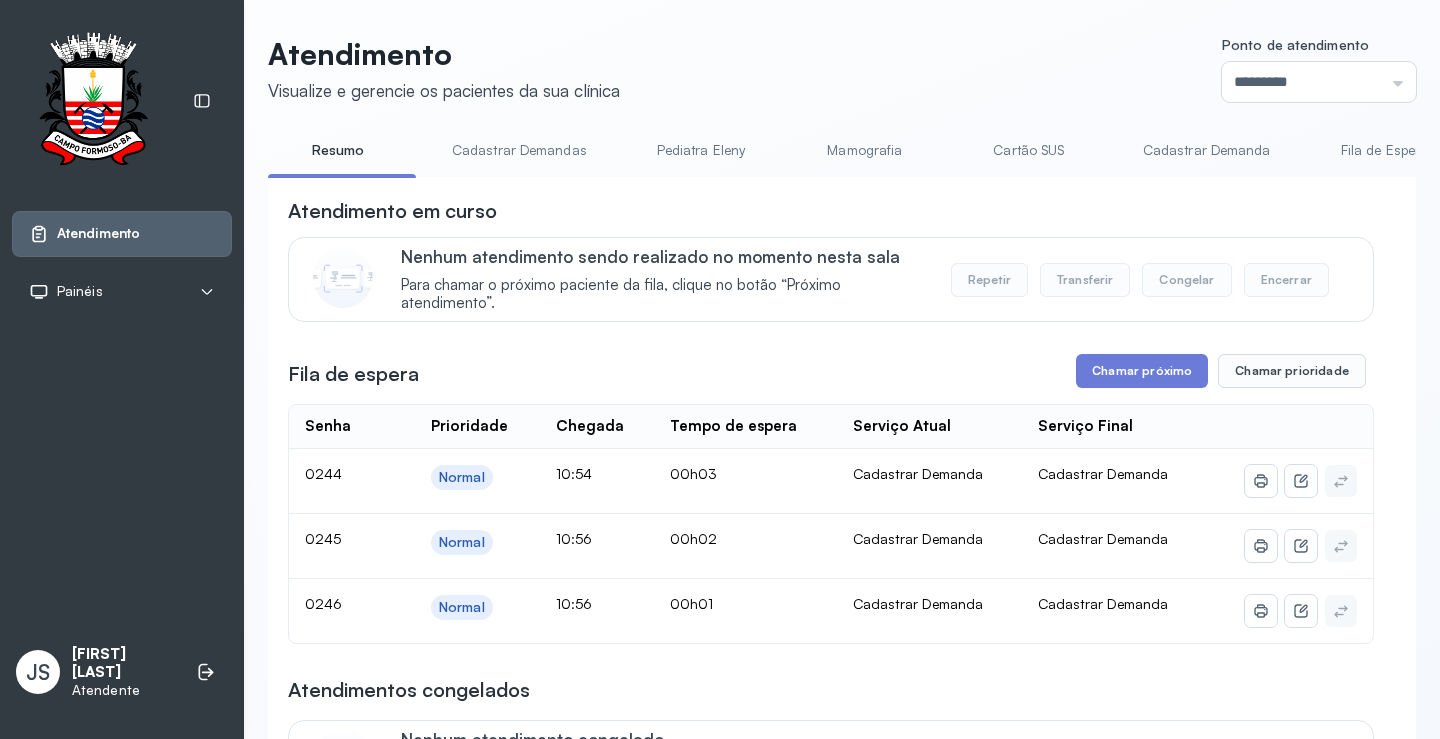 click on "**********" at bounding box center (831, 1405) 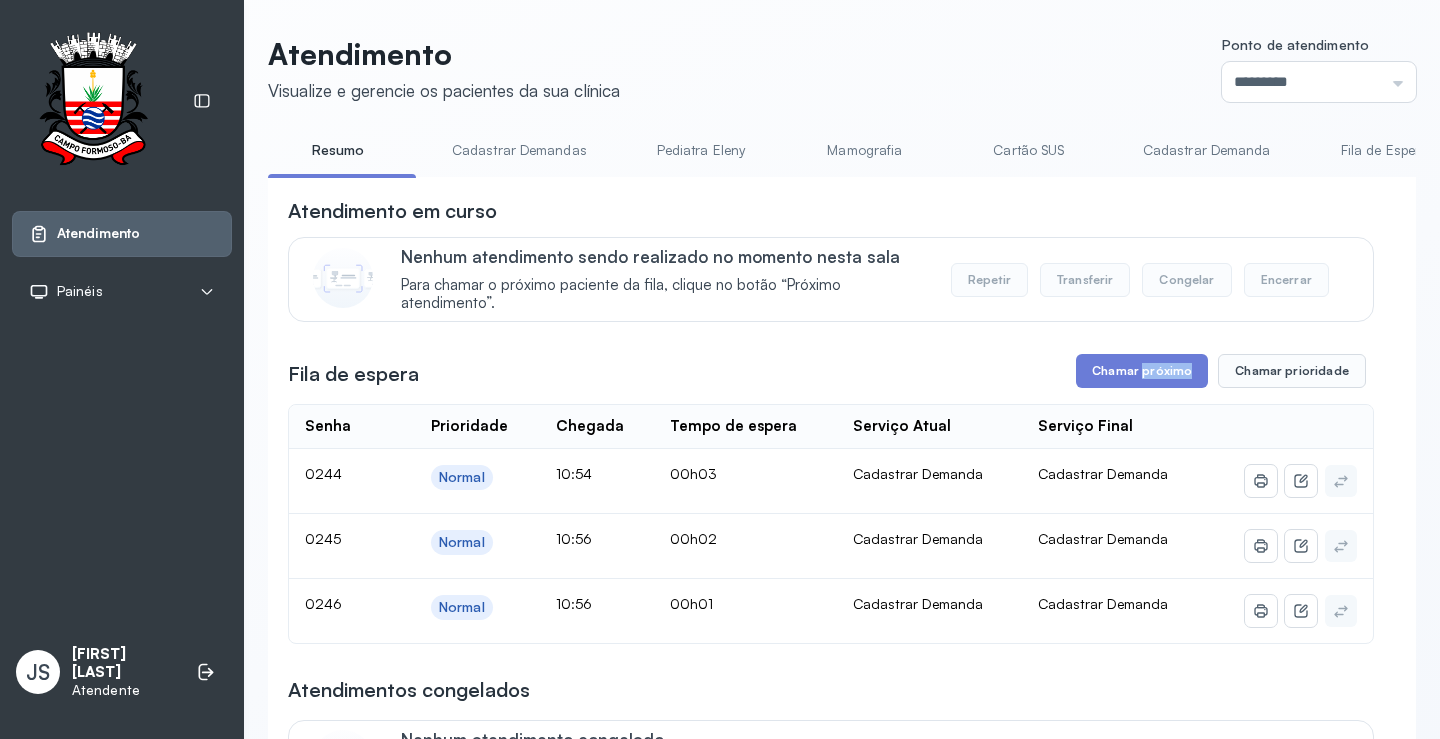 click on "**********" at bounding box center (831, 1405) 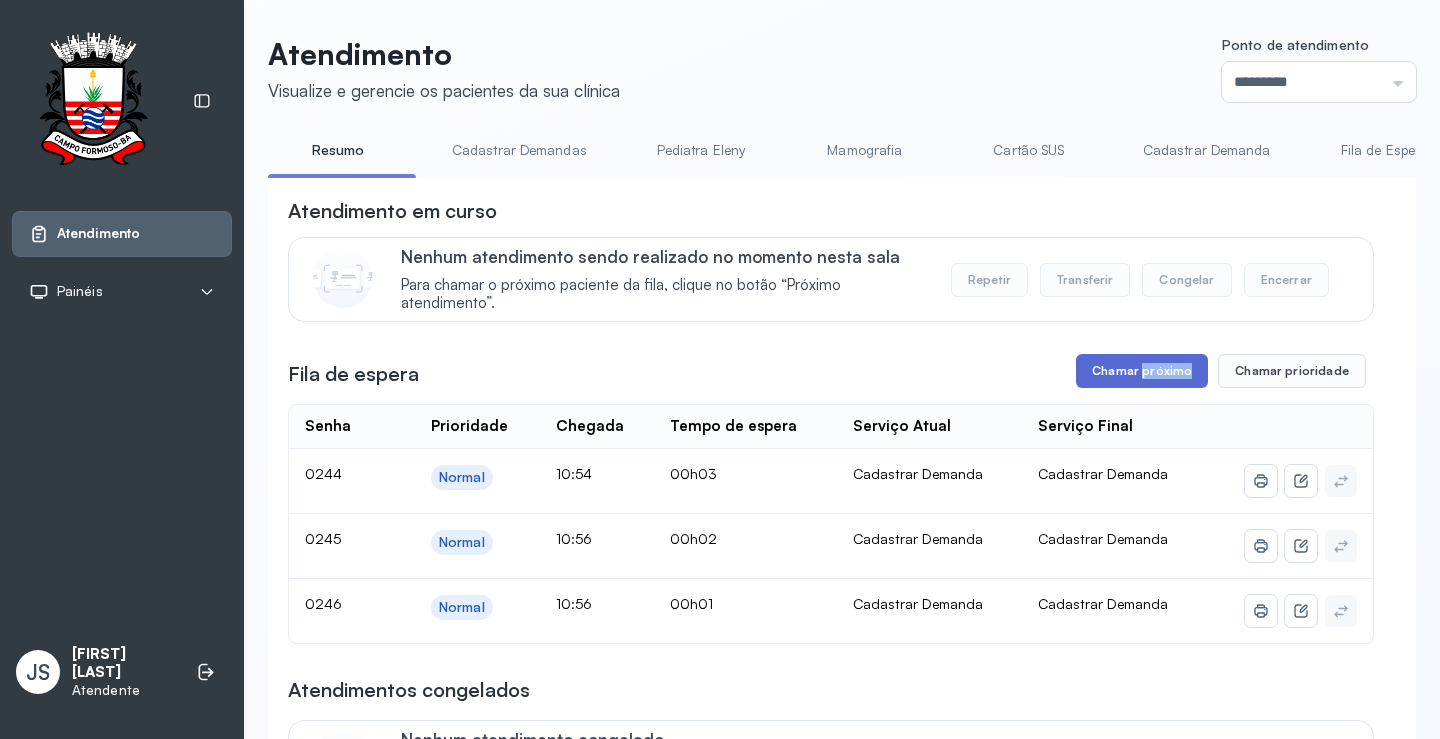 click on "Chamar próximo" at bounding box center [1142, 371] 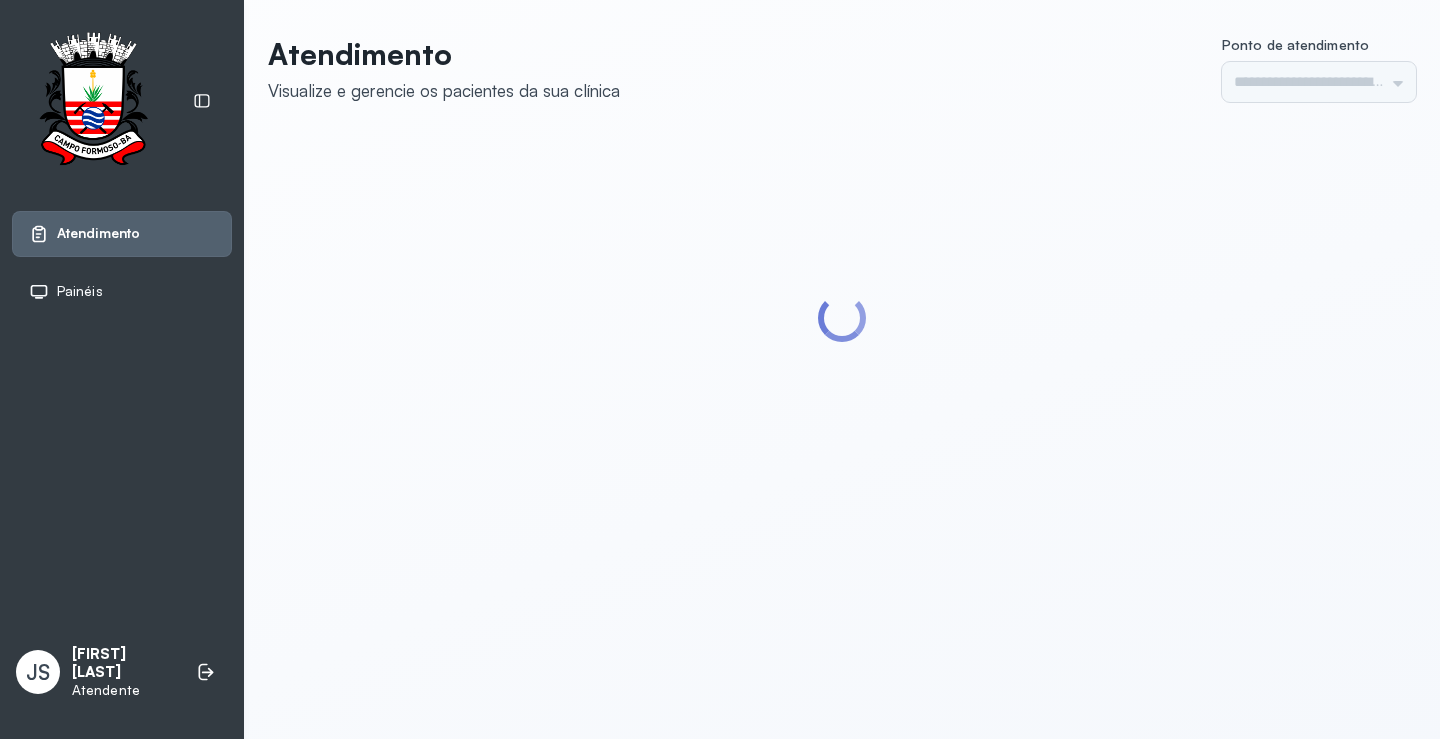 scroll, scrollTop: 0, scrollLeft: 0, axis: both 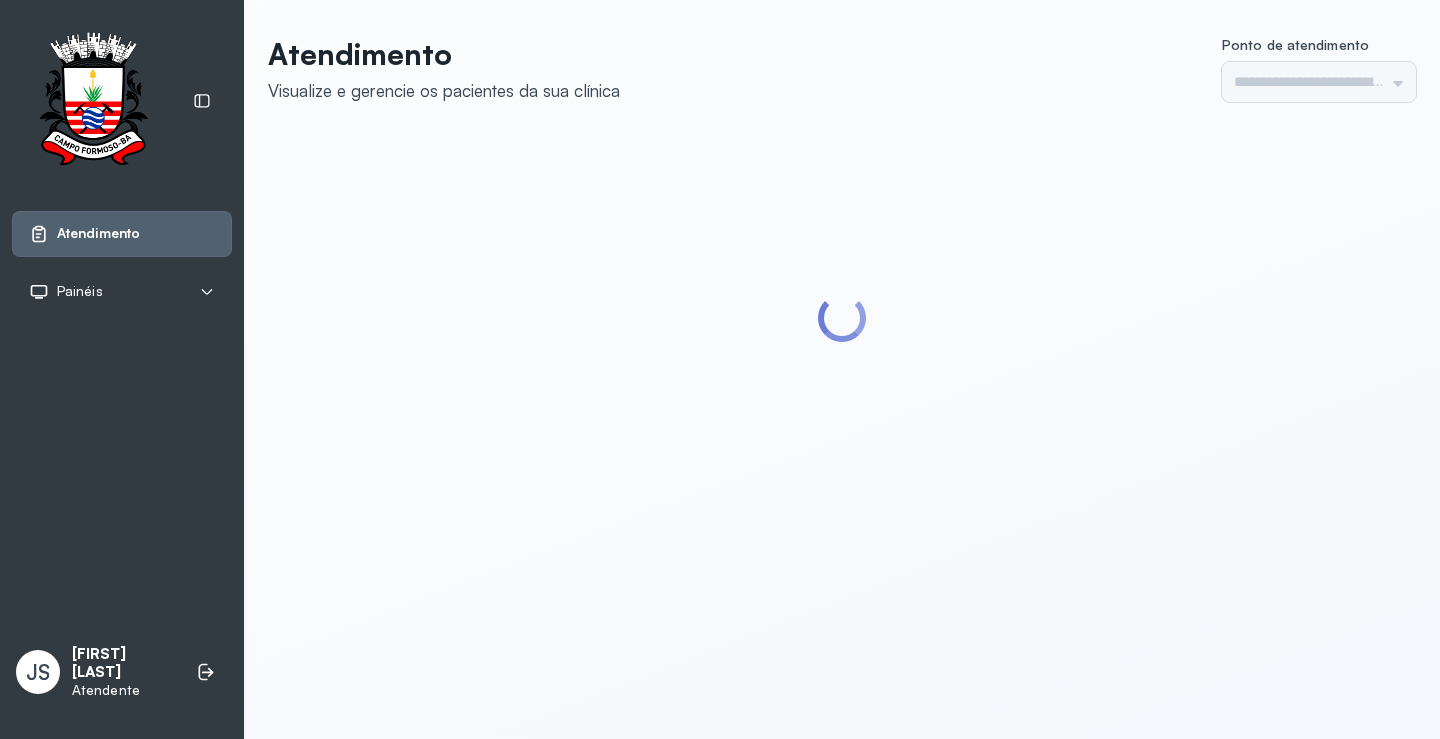 type on "*********" 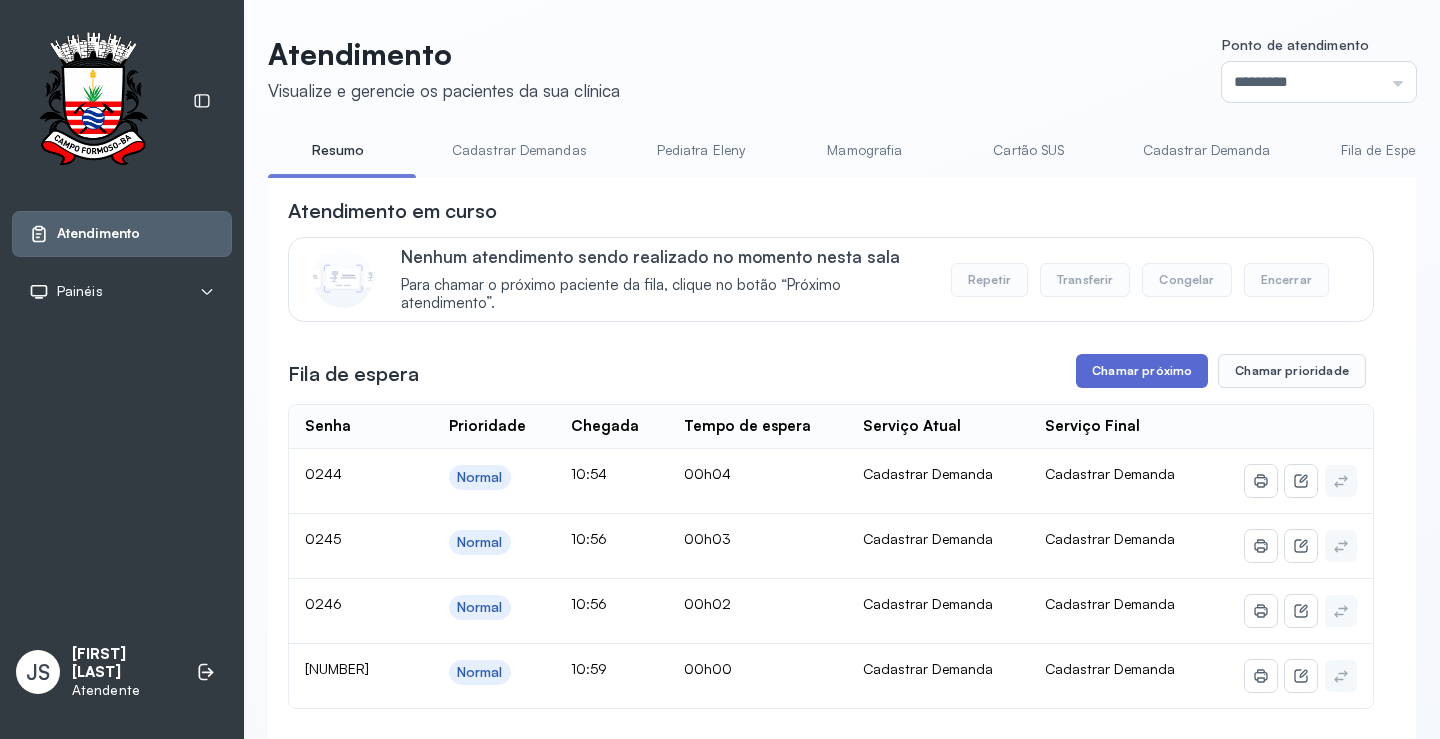 click on "Chamar próximo" at bounding box center (1142, 371) 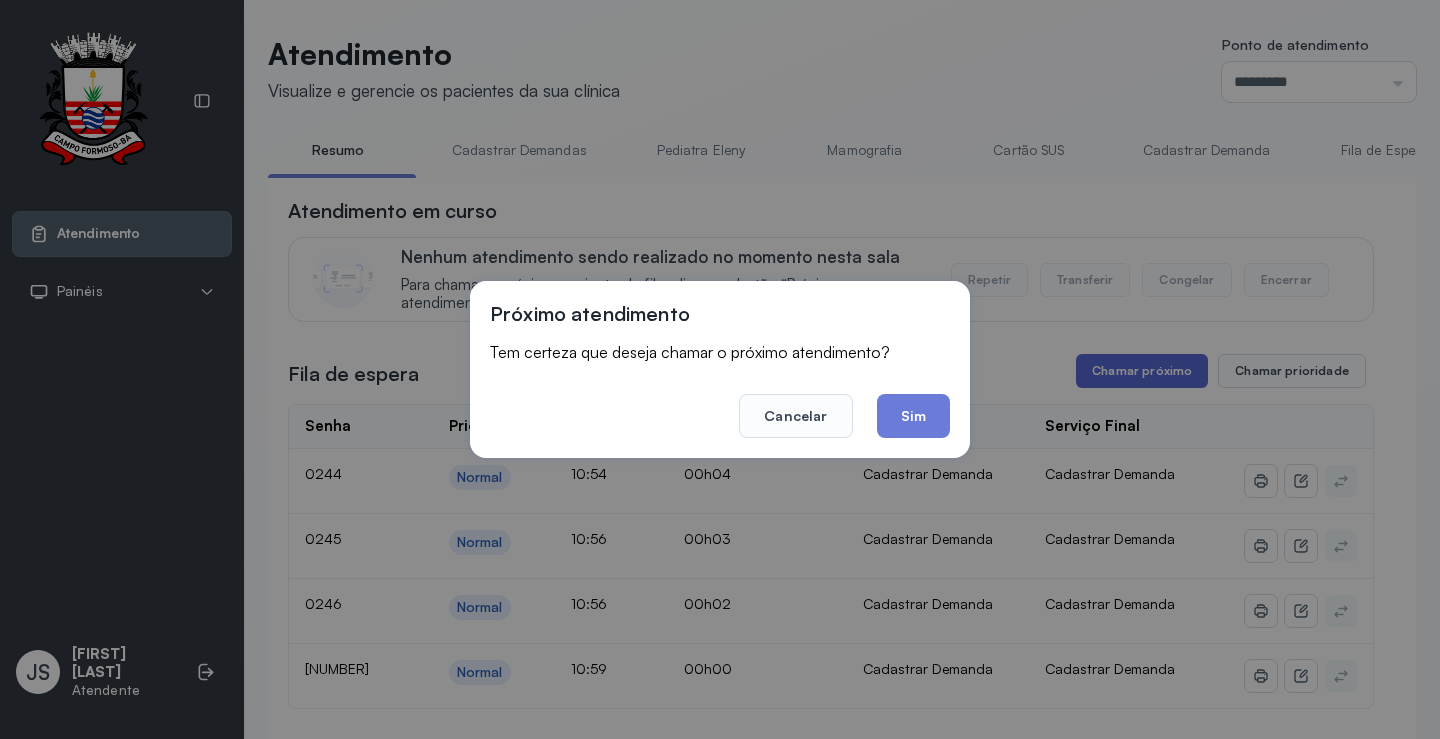 click on "Próximo atendimento Tem certeza que deseja chamar o próximo atendimento? Cancelar Sim" at bounding box center (720, 369) 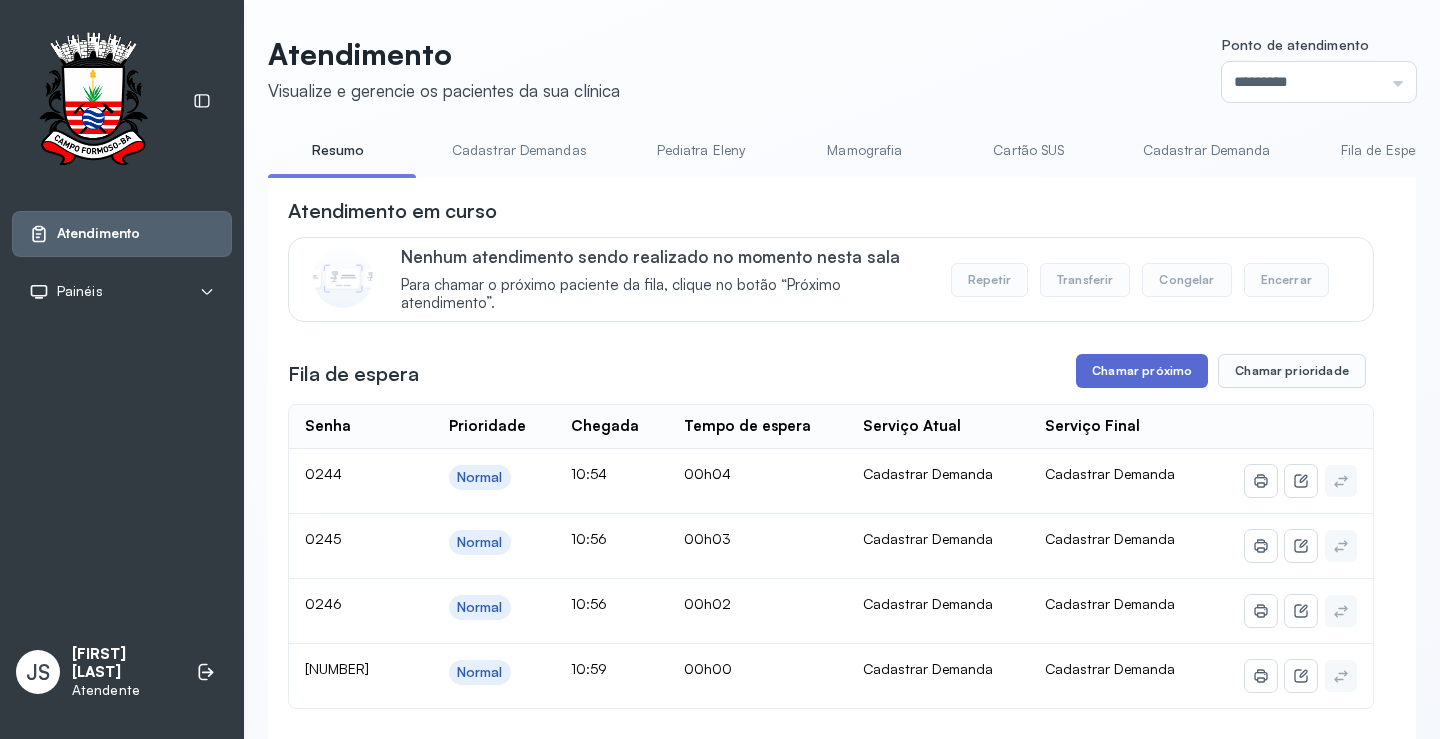 click on "Chamar próximo" at bounding box center [1142, 371] 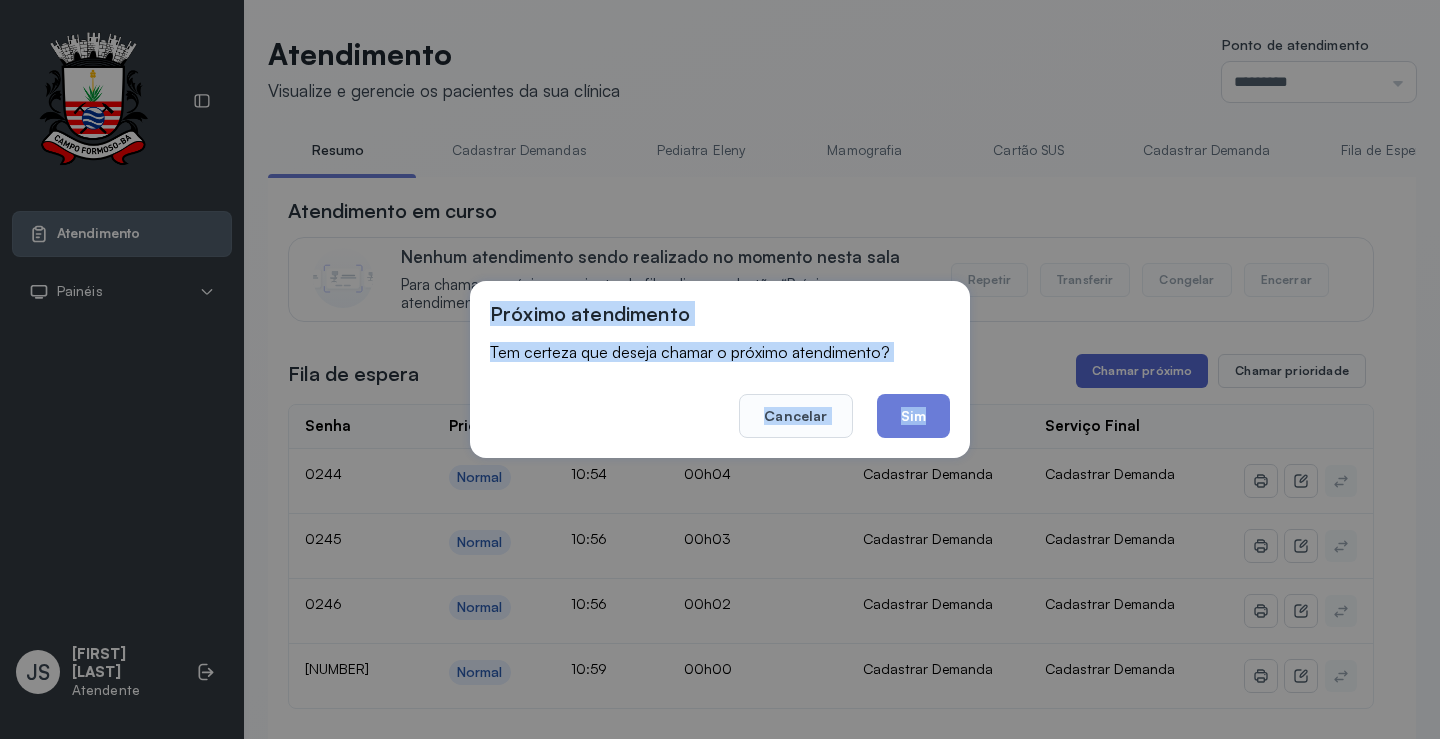 click on "Próximo atendimento Tem certeza que deseja chamar o próximo atendimento? Cancelar Sim" at bounding box center [720, 369] 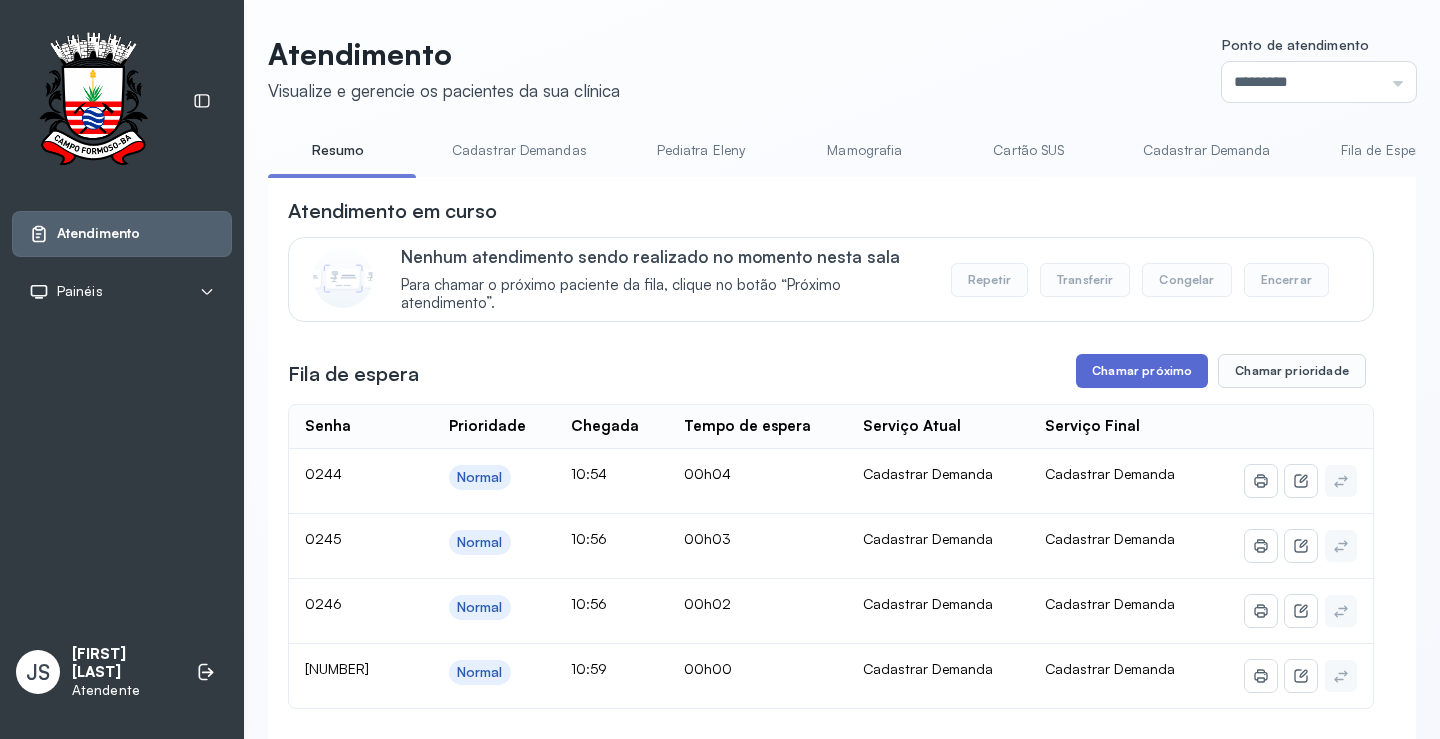 click on "Chamar próximo" at bounding box center [1142, 371] 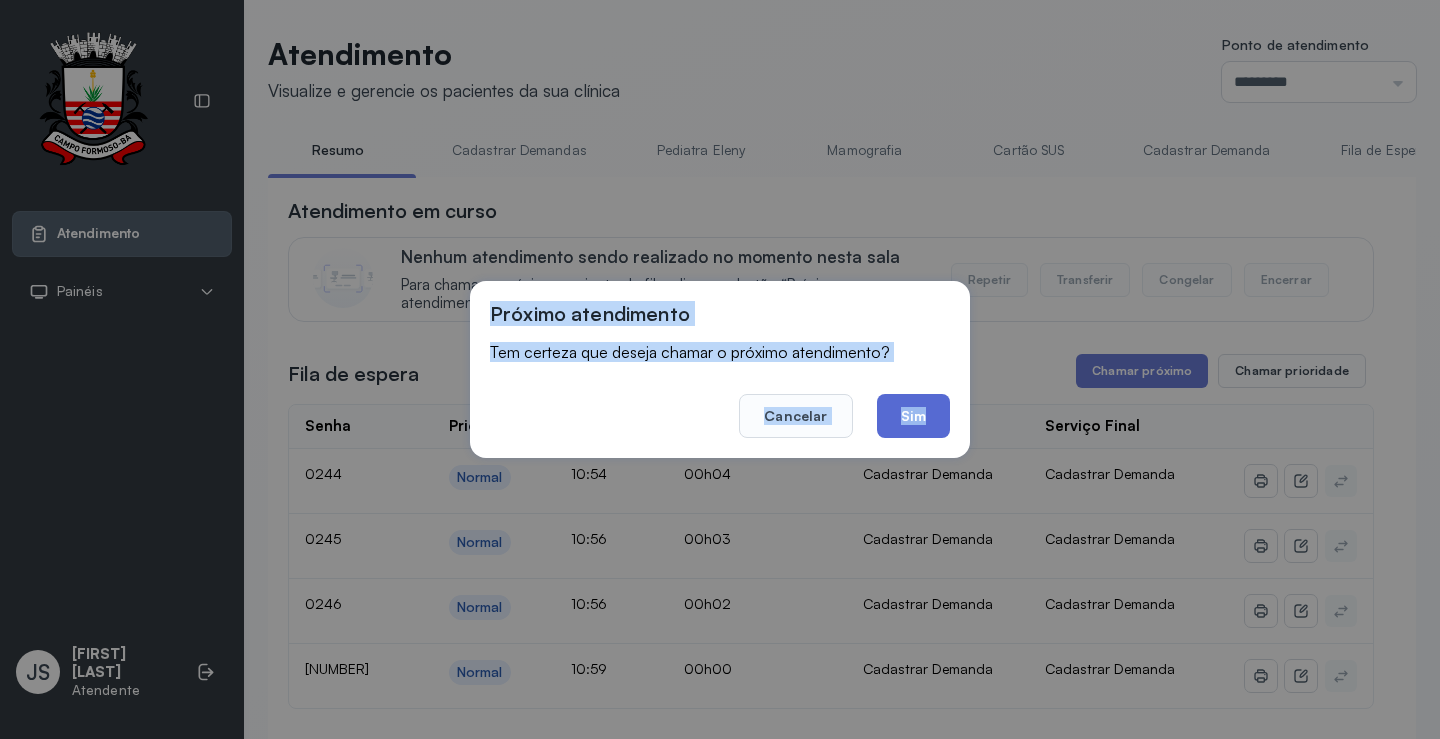 click on "Sim" 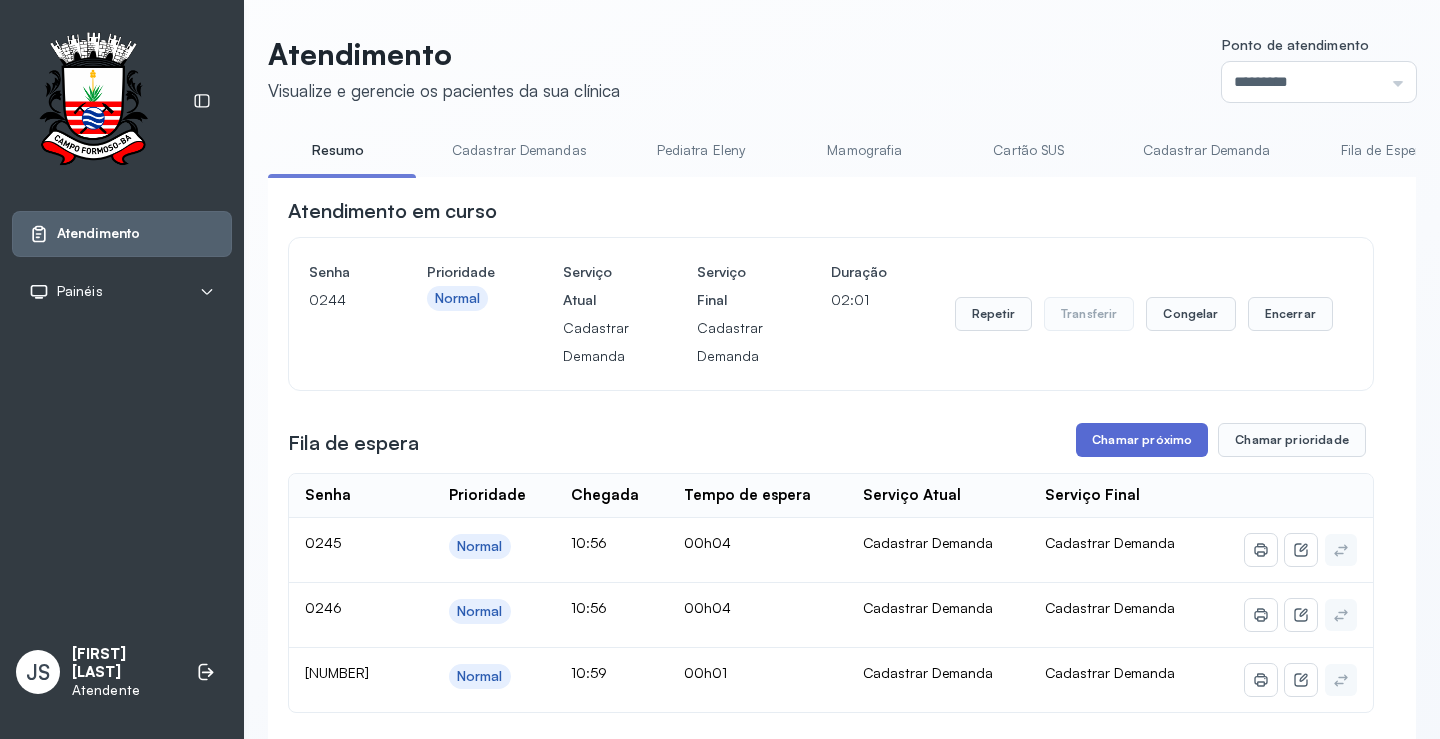 click on "Chamar próximo" at bounding box center (1142, 440) 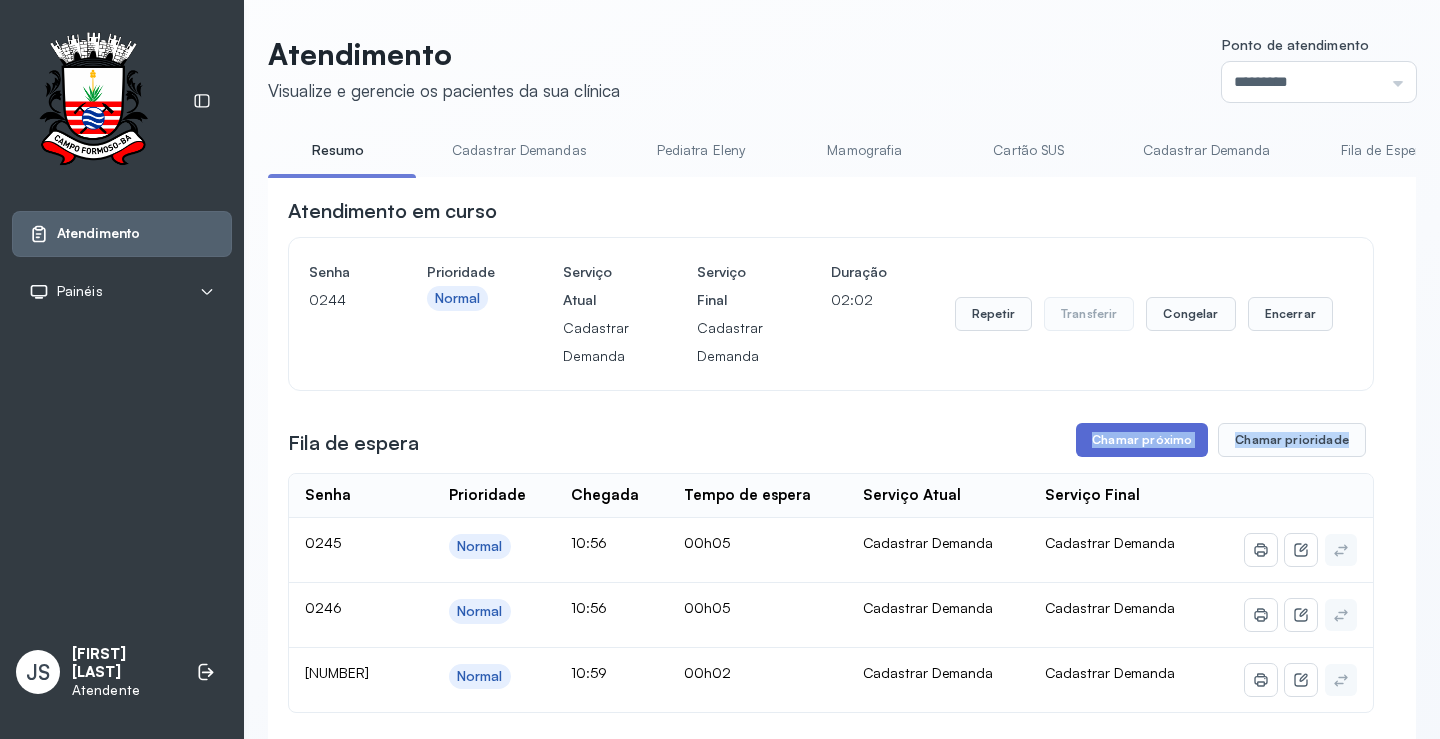click on "Chamar próximo" at bounding box center (1142, 440) 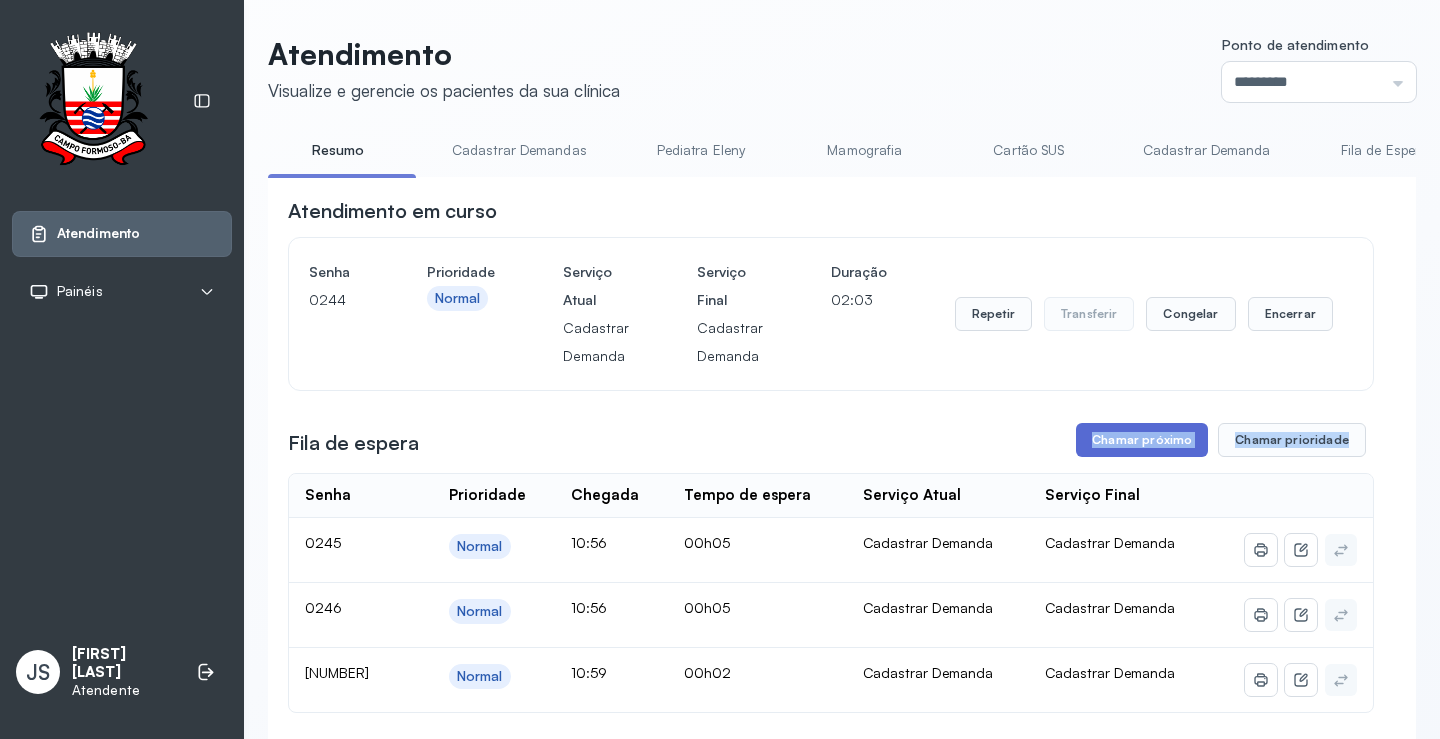 click on "Chamar próximo" at bounding box center (1142, 440) 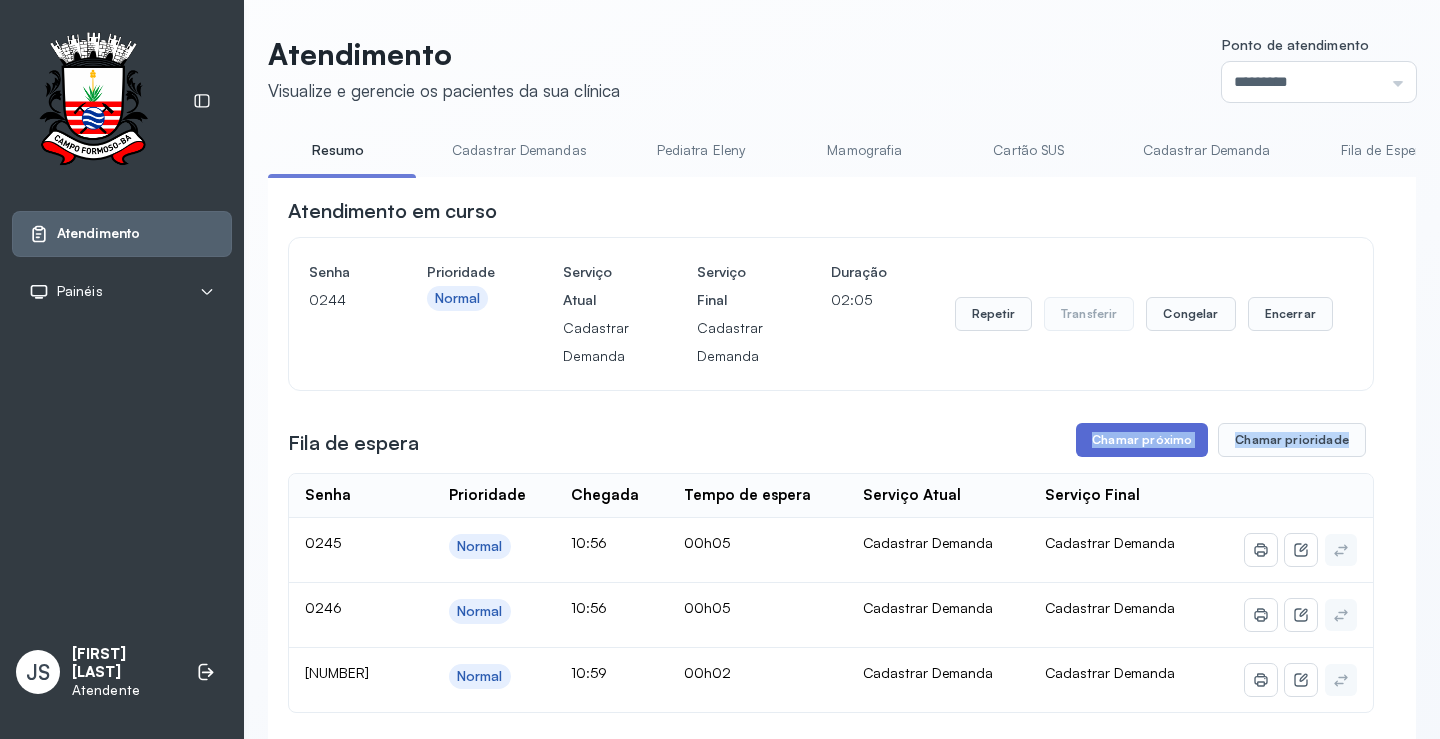 click on "Chamar próximo" at bounding box center [1142, 440] 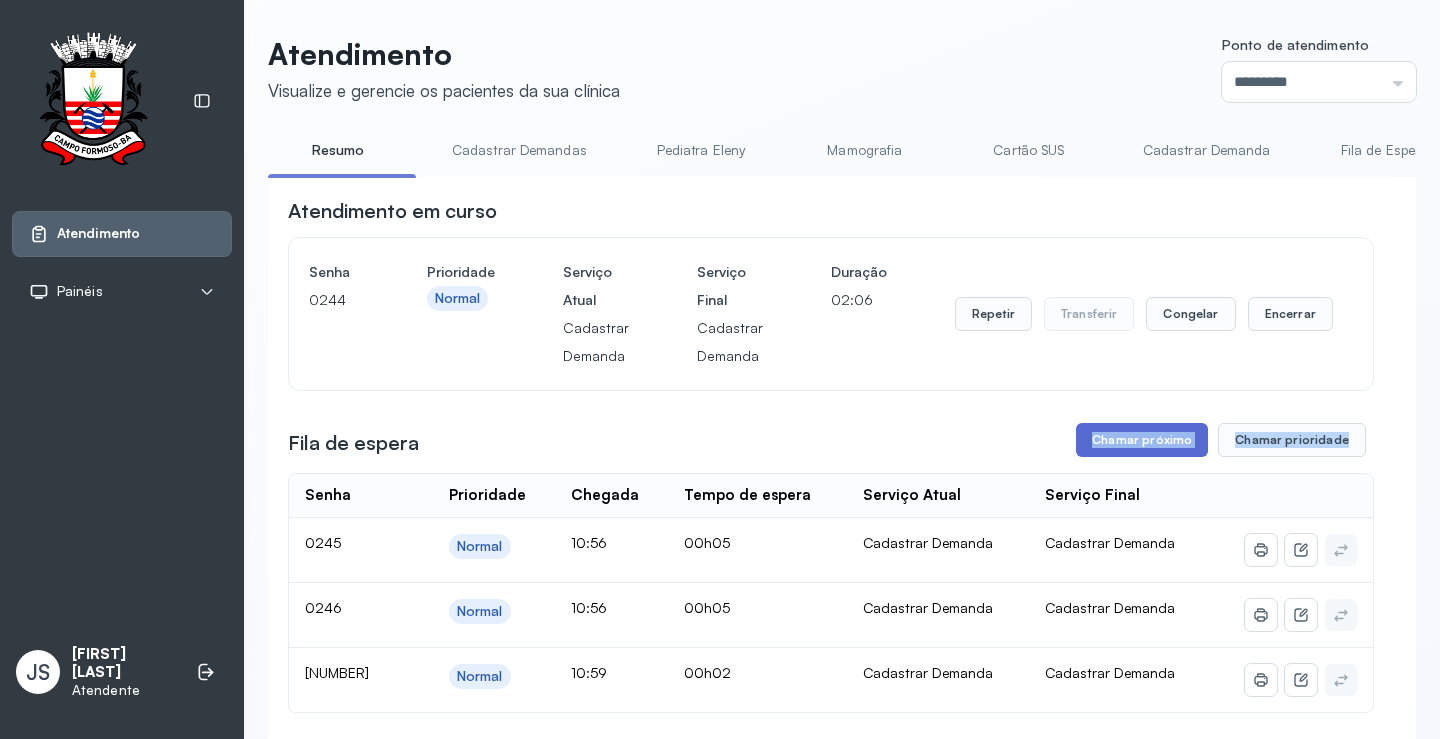click on "Chamar próximo" at bounding box center [1142, 440] 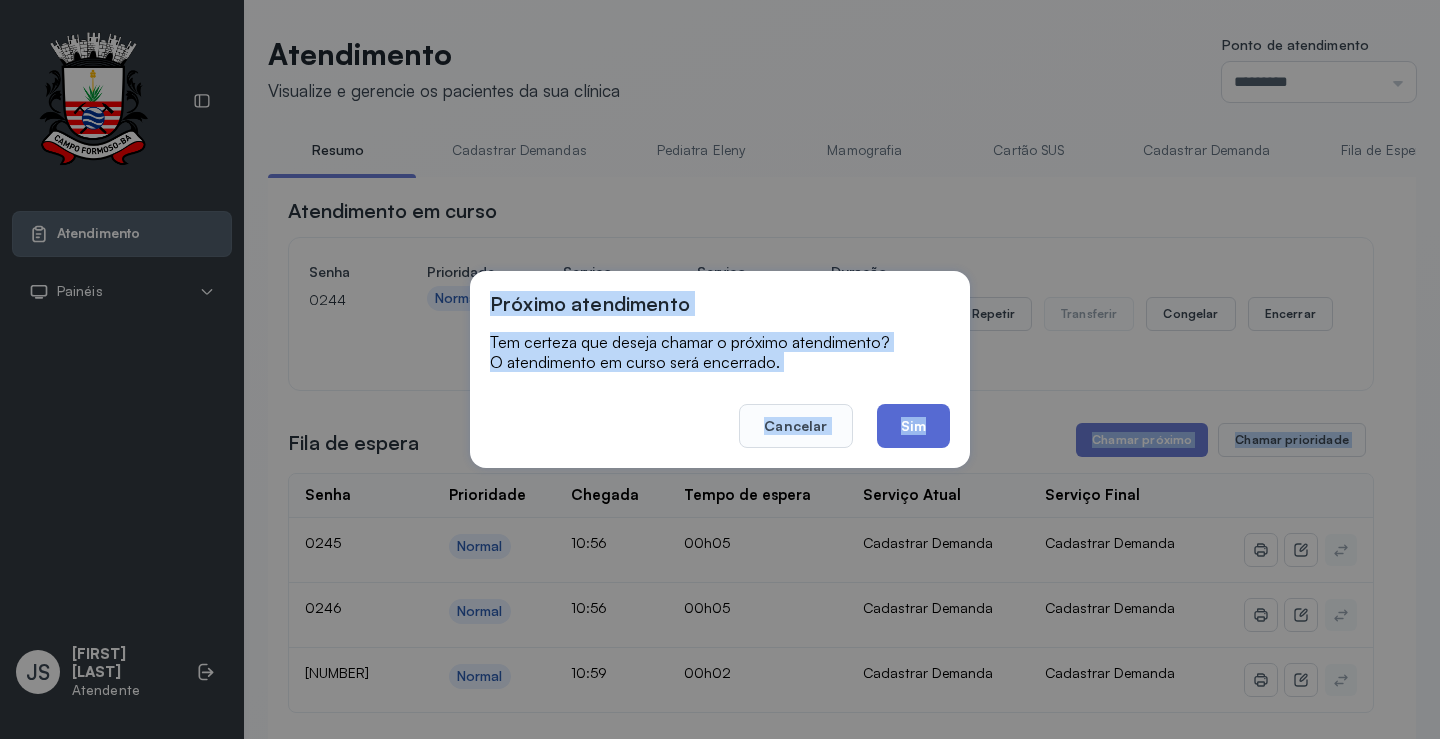 click on "Sim" 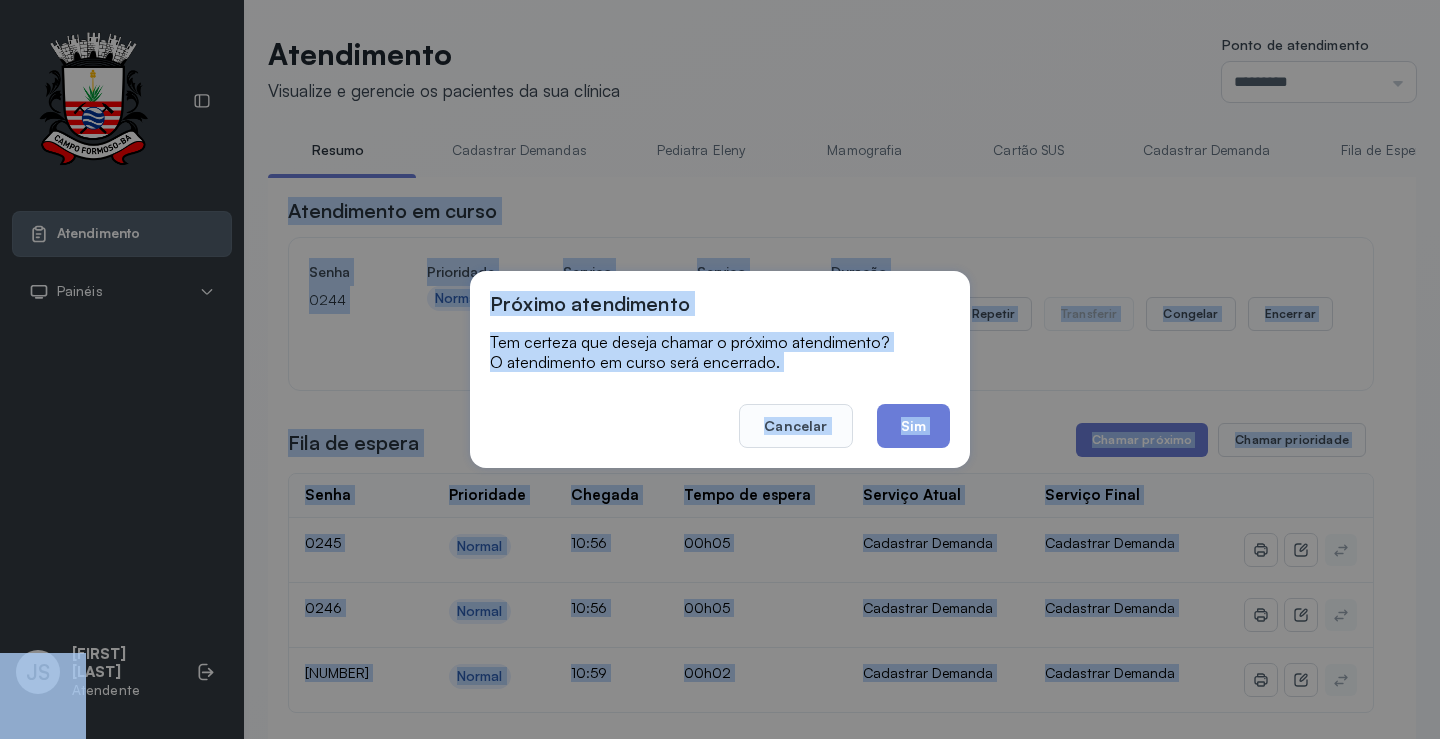 click on "**********" at bounding box center [831, 1470] 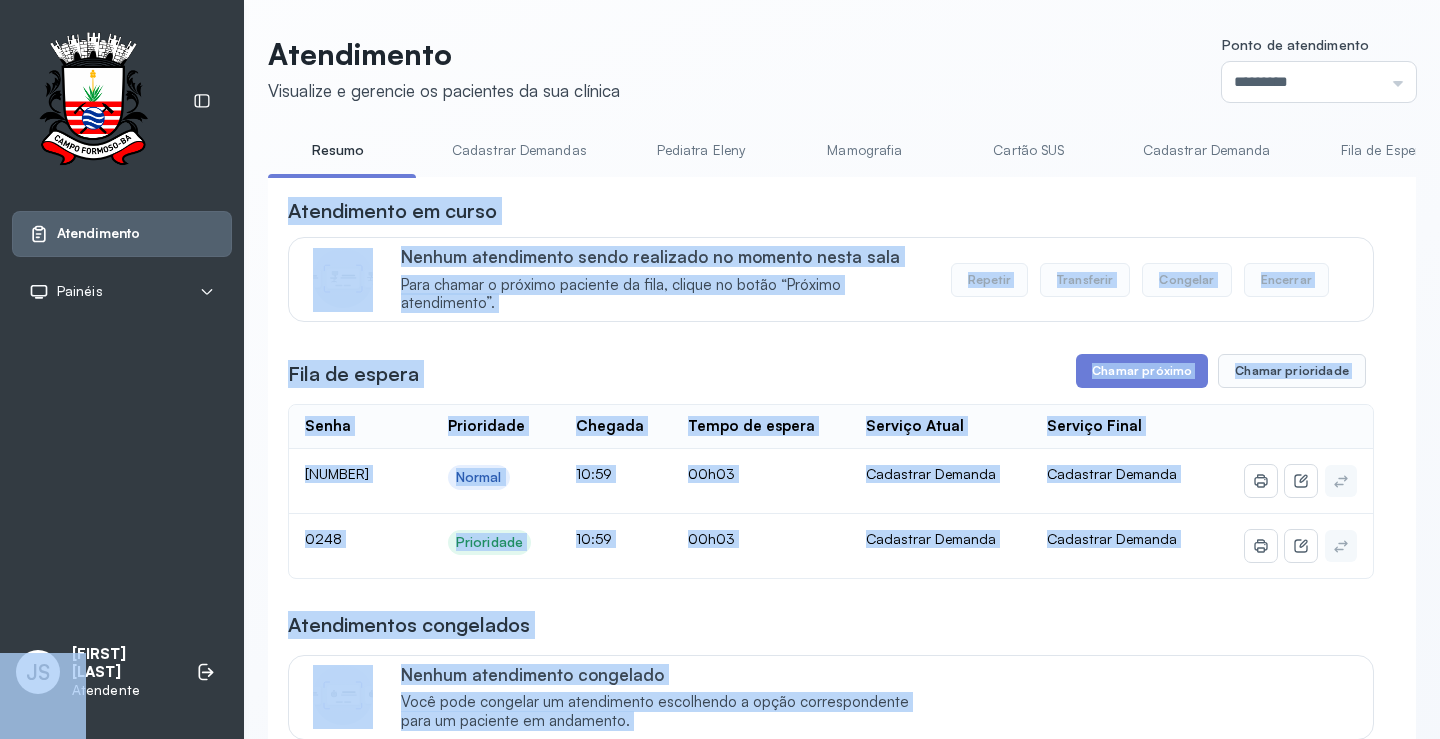 click on "Atendimento Visualize e gerencie os pacientes da sua clínica Ponto de atendimento ********* Nenhum Guichê 01 Guichê 02 Guichê 03 Guichê 04 Guichê 05 Guichê 06 Guichê 07 Guichê 08 Resumo Cadastrar Demandas Pediatra Eleny Mamografia Cartão SUS Cadastrar Demanda Fila de Espera Pediatra Ubaldina Pediatra Hamilton Ortopedista Mauricio Ortopedista Ramon Ginecologista Luana Ginecologista Amilton Endocrinologista Poliercio Endocrinologista Washington Obstetra Nefrologista Laboratório Atendimento em curso Nenhum atendimento sendo realizado no momento nesta sala Para chamar o próximo paciente da fila, clique no botão “Próximo atendimento”. Repetir Transferir Congelar Encerrar Fila de espera Chamar próximo Chamar prioridade Senha    Prioridade  Chegada  Tempo de espera  Serviço Atual  Serviço Final    0247 Normal 10:59 00h03 Cadastrar Demanda Cadastrar Demanda 0248 Prioridade 10:59 00h03 Cadastrar Demanda Cadastrar Demanda Atendimentos congelados Nenhum atendimento congelado Atendimentos concluídos" at bounding box center [842, 1424] 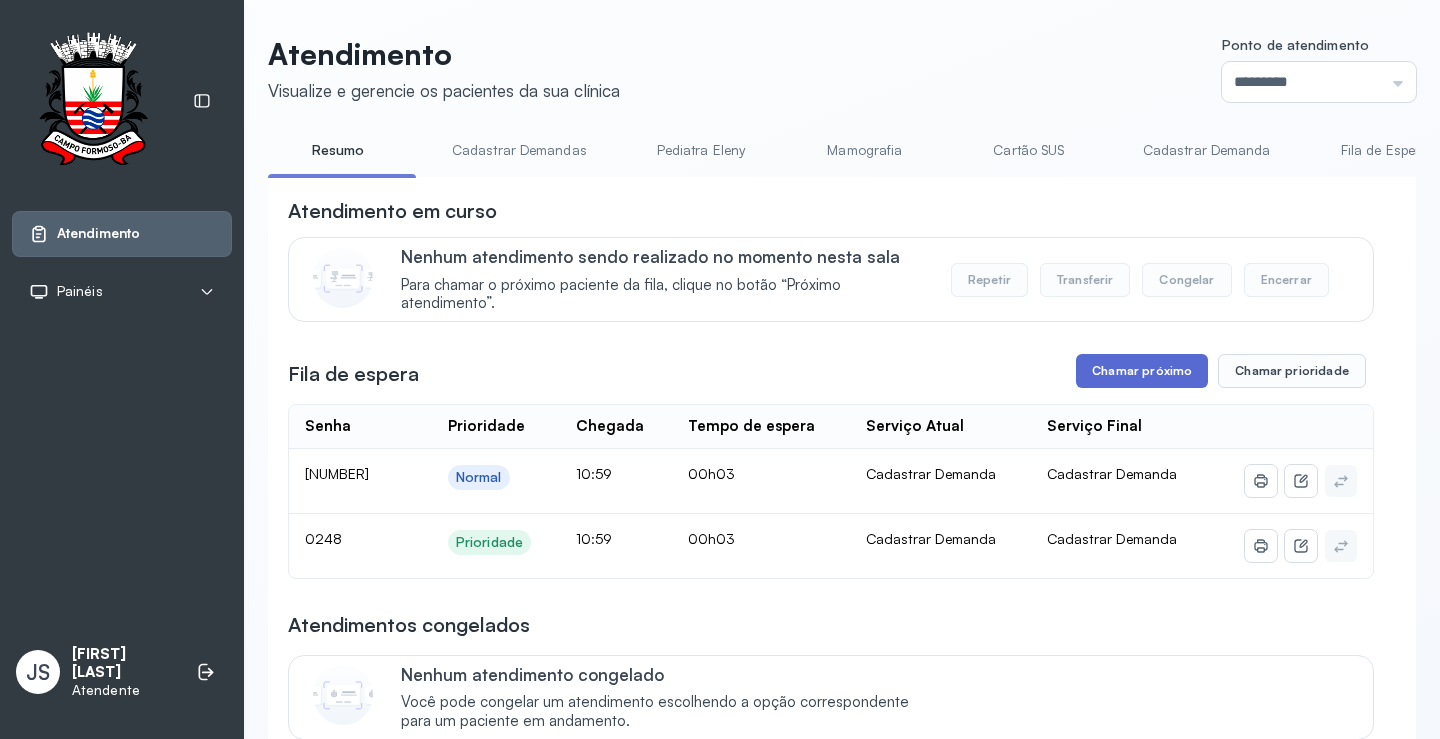 click on "Chamar próximo" at bounding box center [1142, 371] 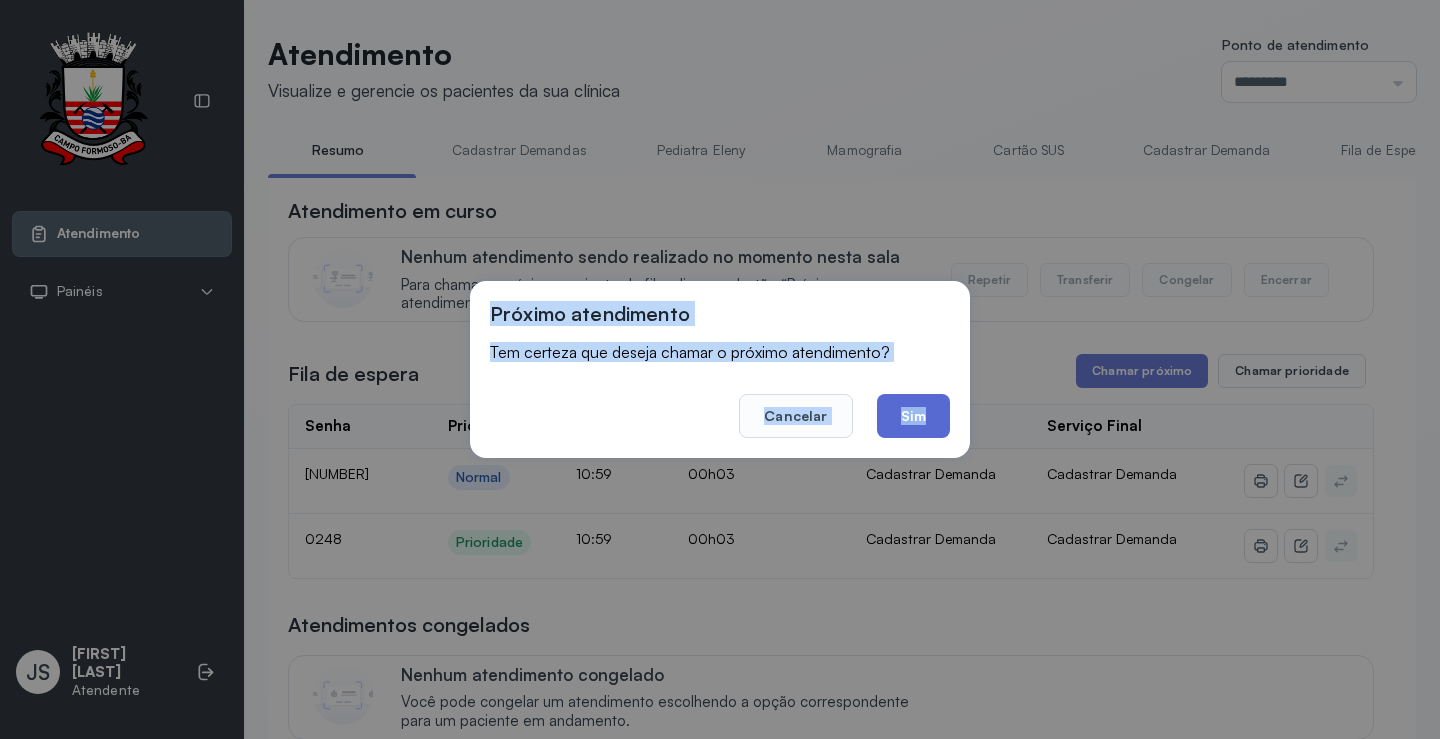 click on "Sim" 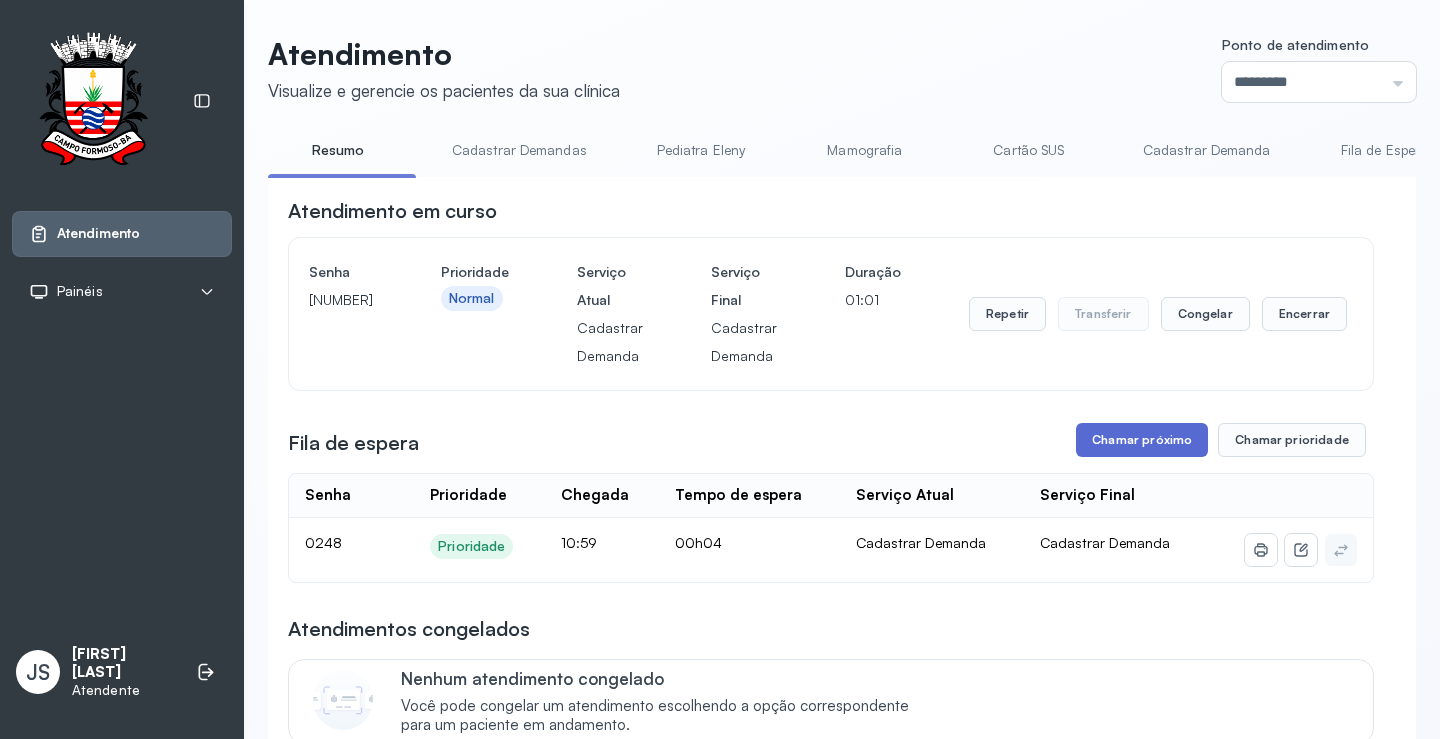 click on "Chamar próximo" at bounding box center (1142, 440) 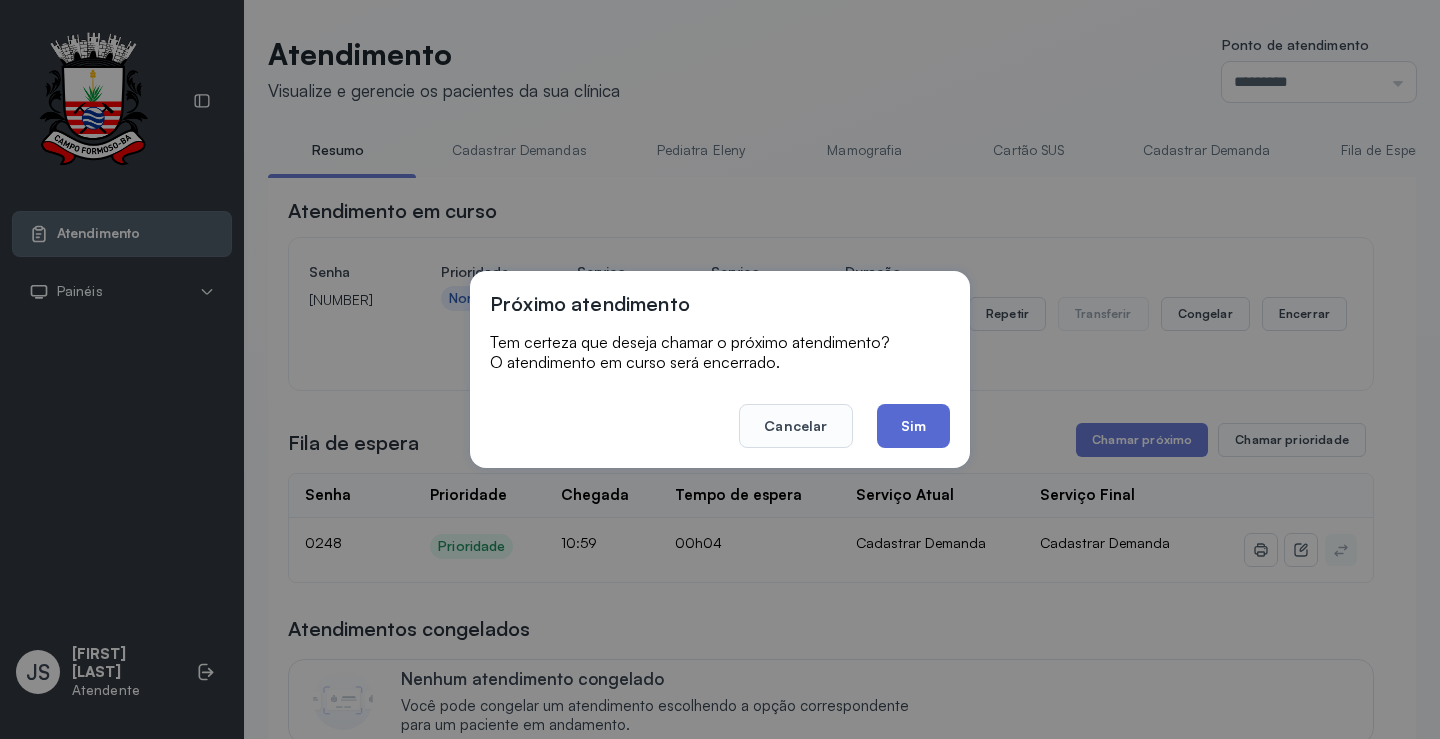 click on "Sim" 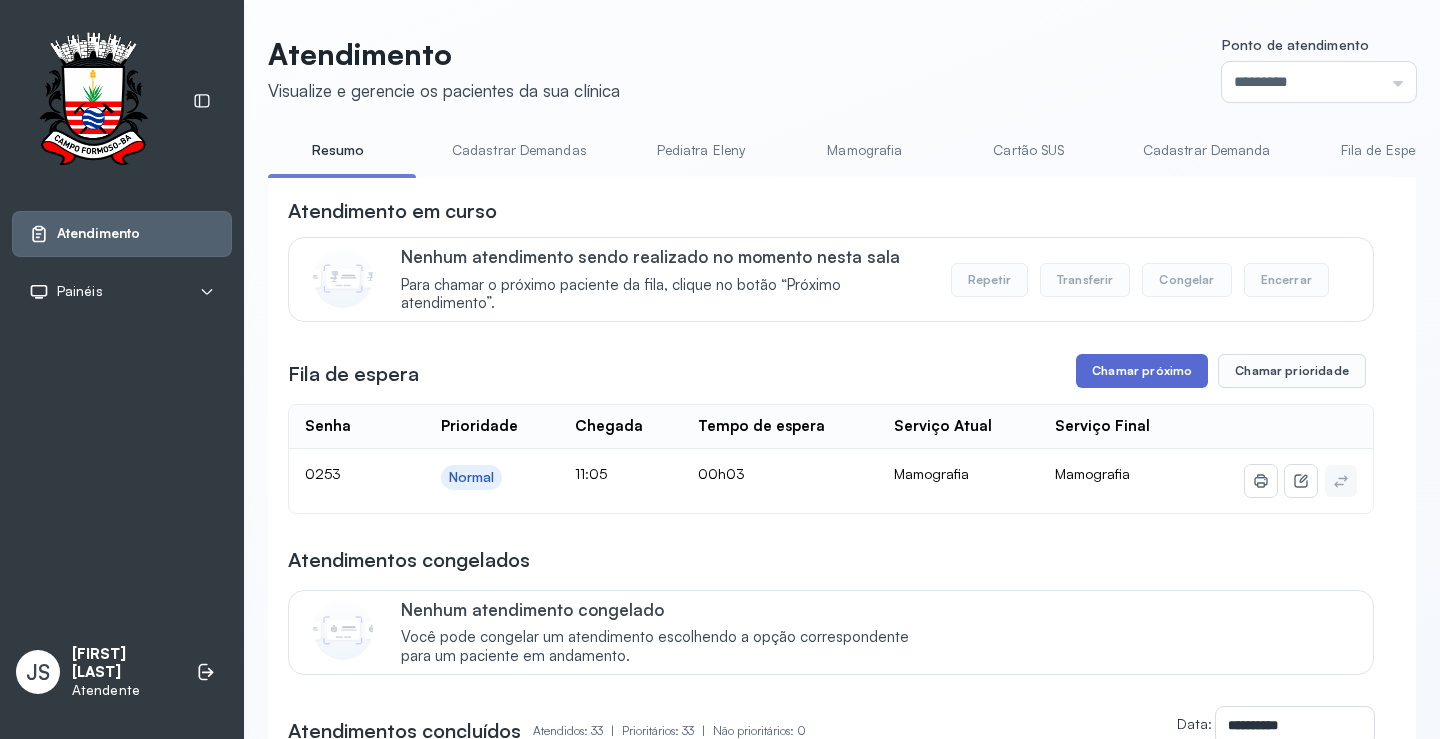click on "Chamar próximo" at bounding box center (1142, 371) 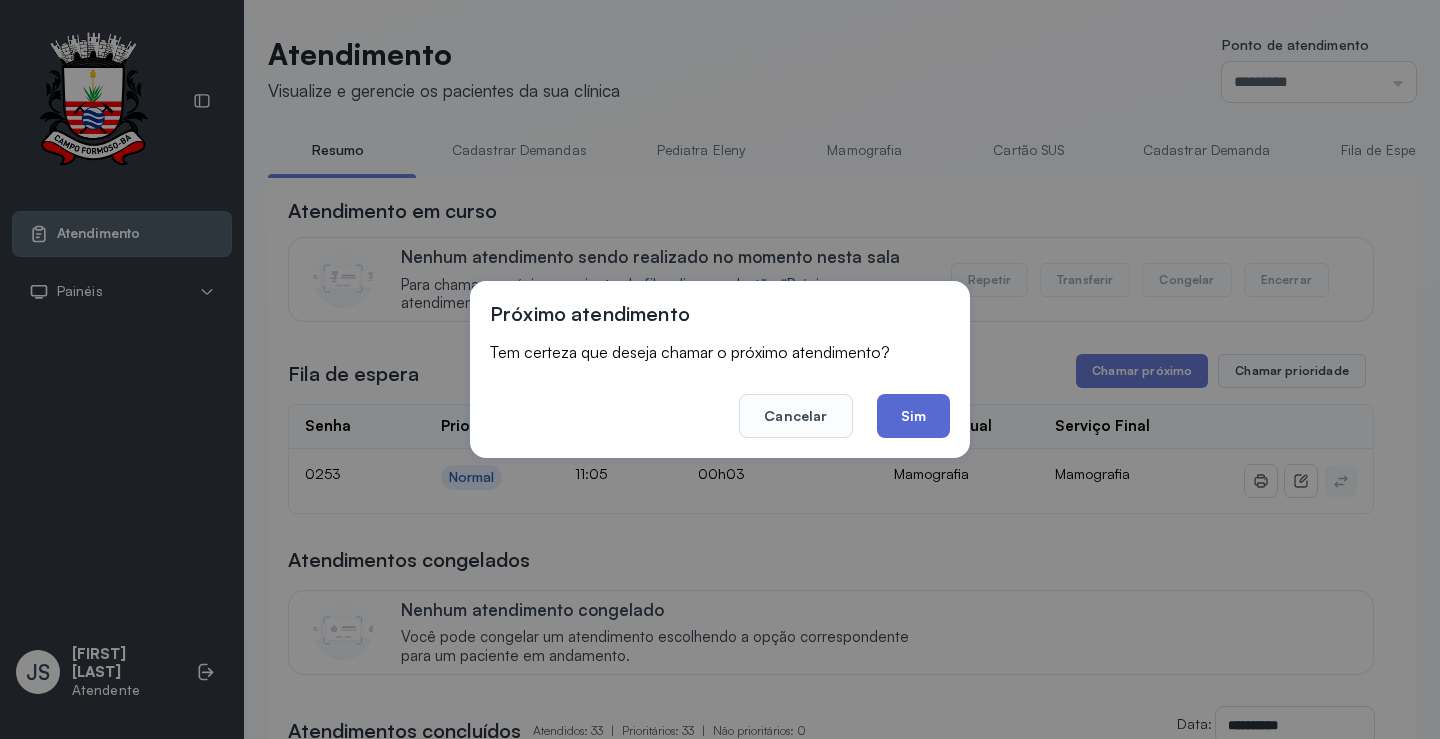click on "Sim" 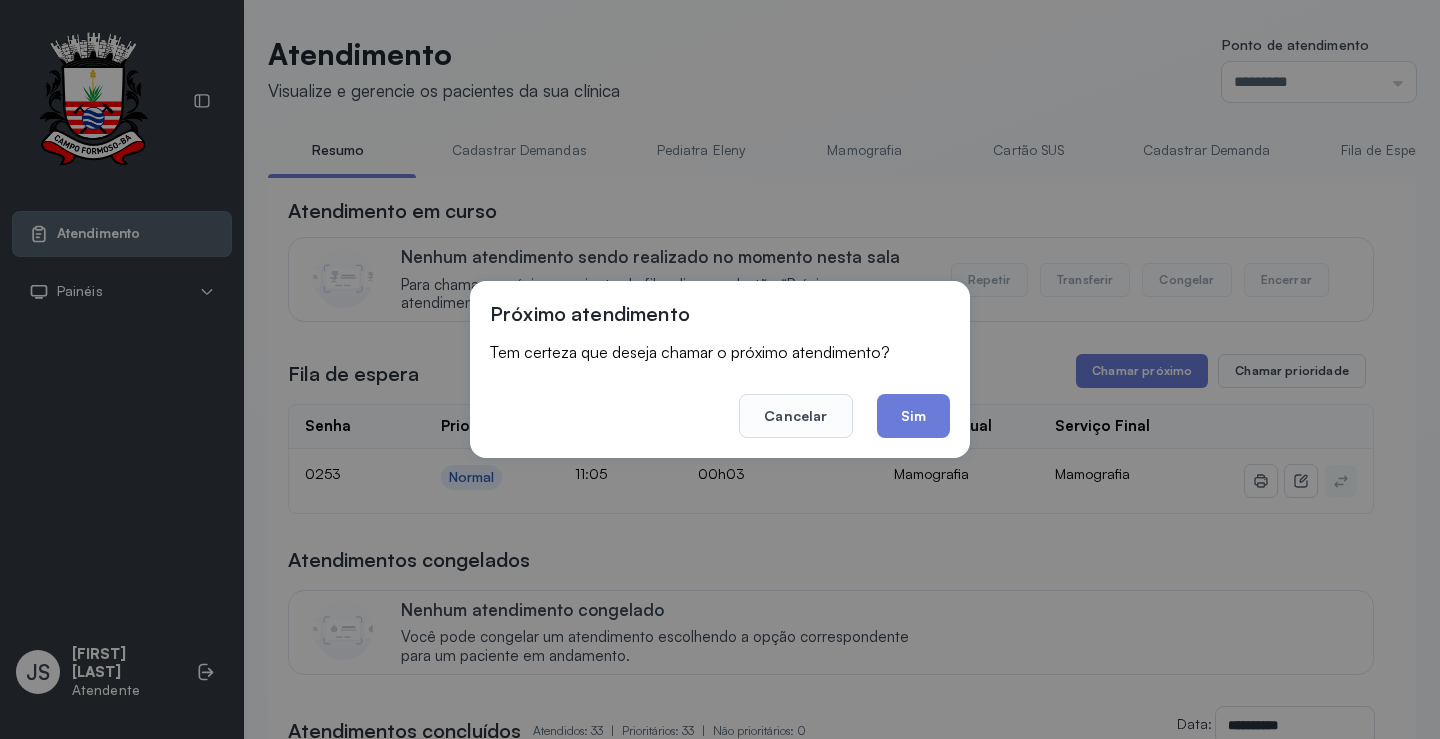click on "**********" at bounding box center [831, 1486] 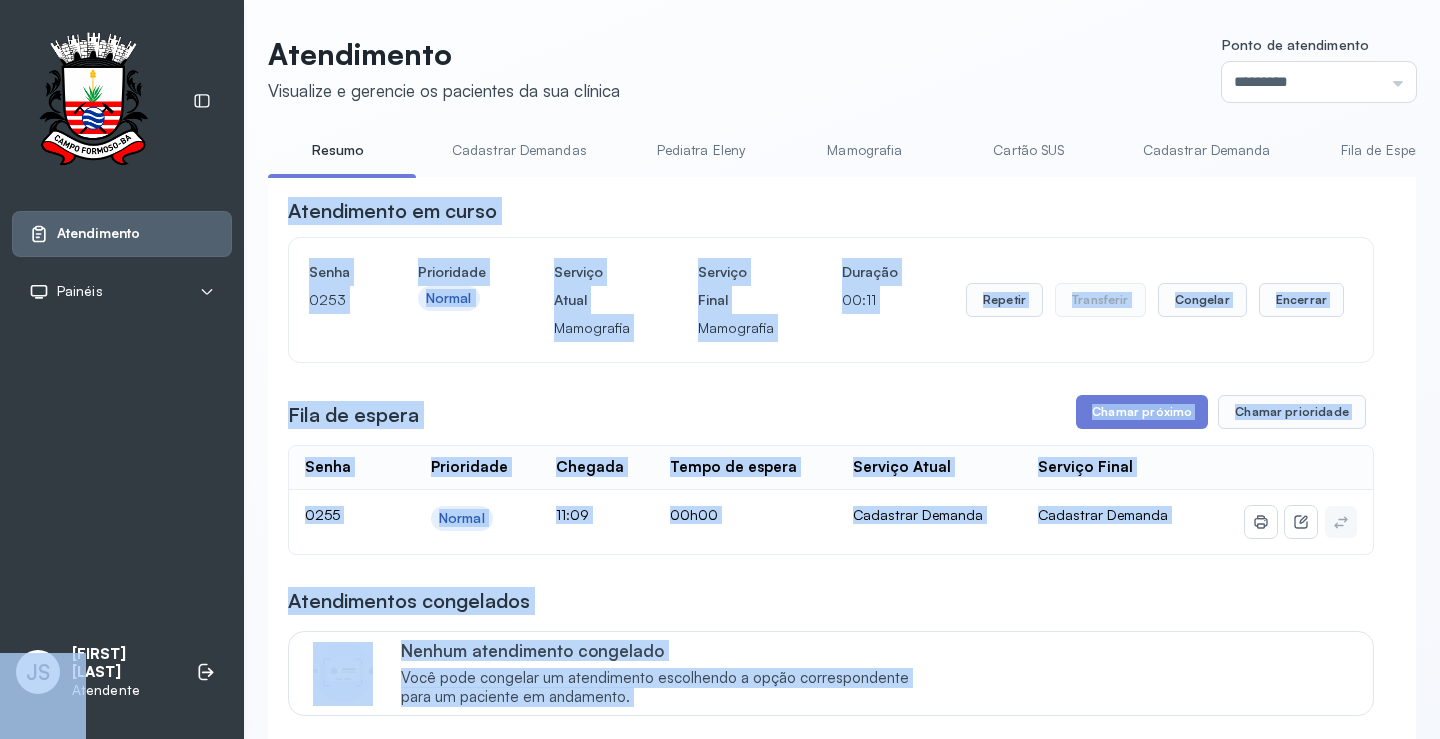 click on "Atendimento em curso" at bounding box center (831, 211) 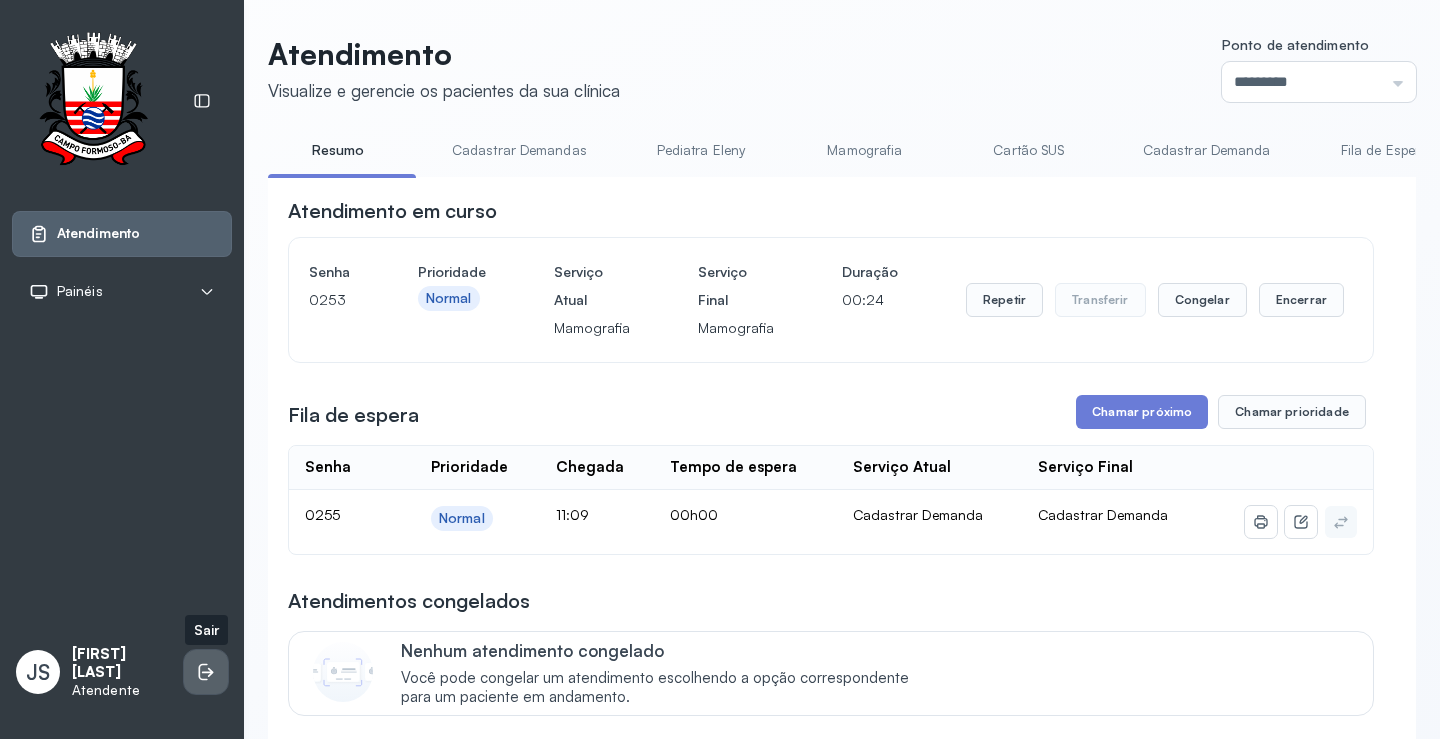 click at bounding box center [206, 672] 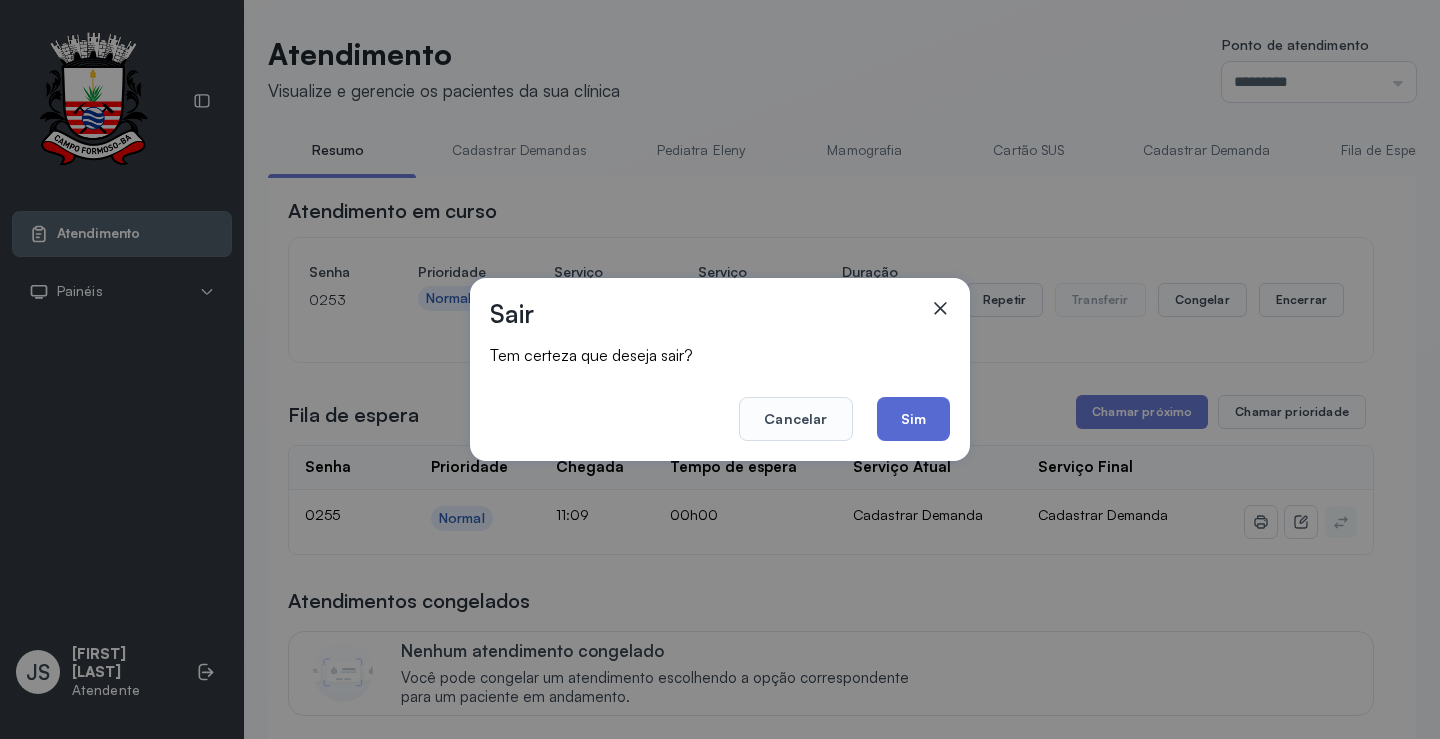 click on "Sim" 